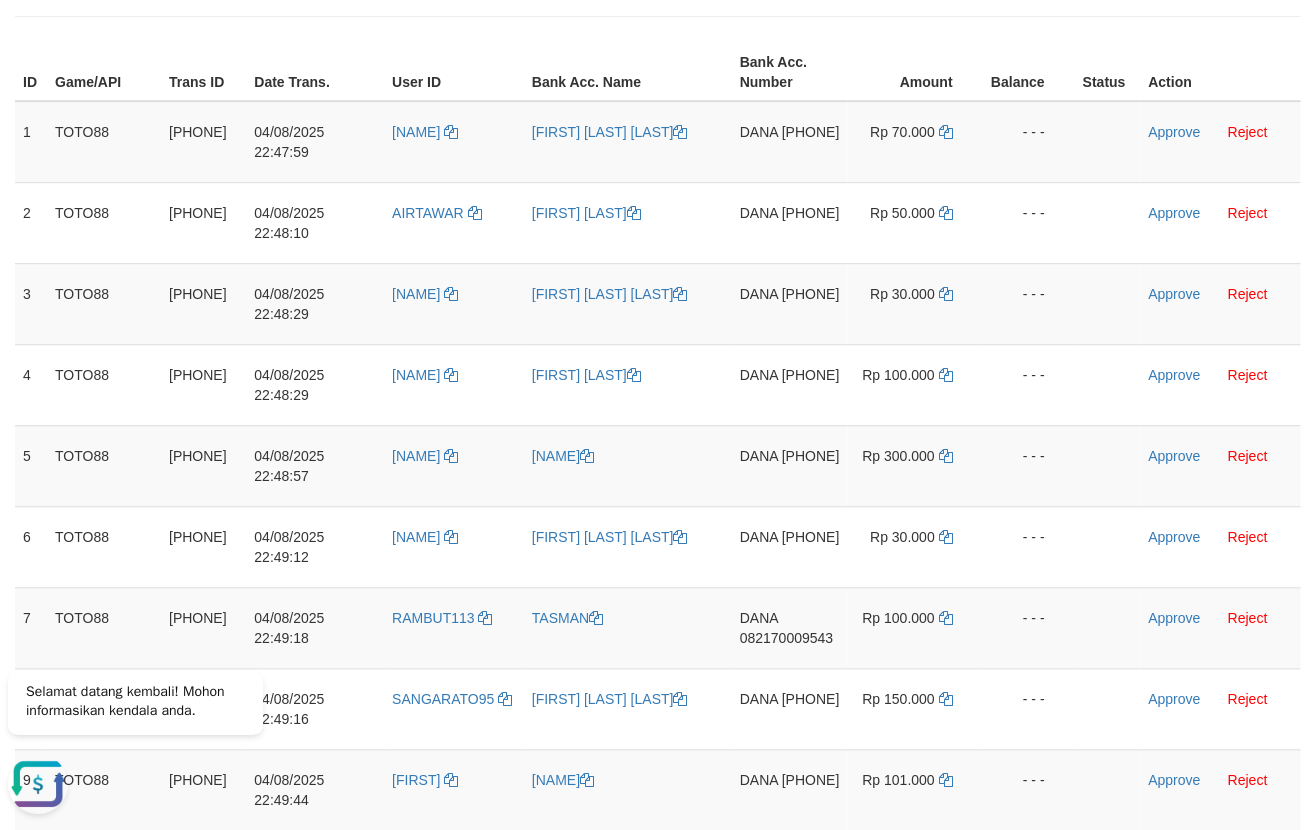 scroll, scrollTop: 0, scrollLeft: 0, axis: both 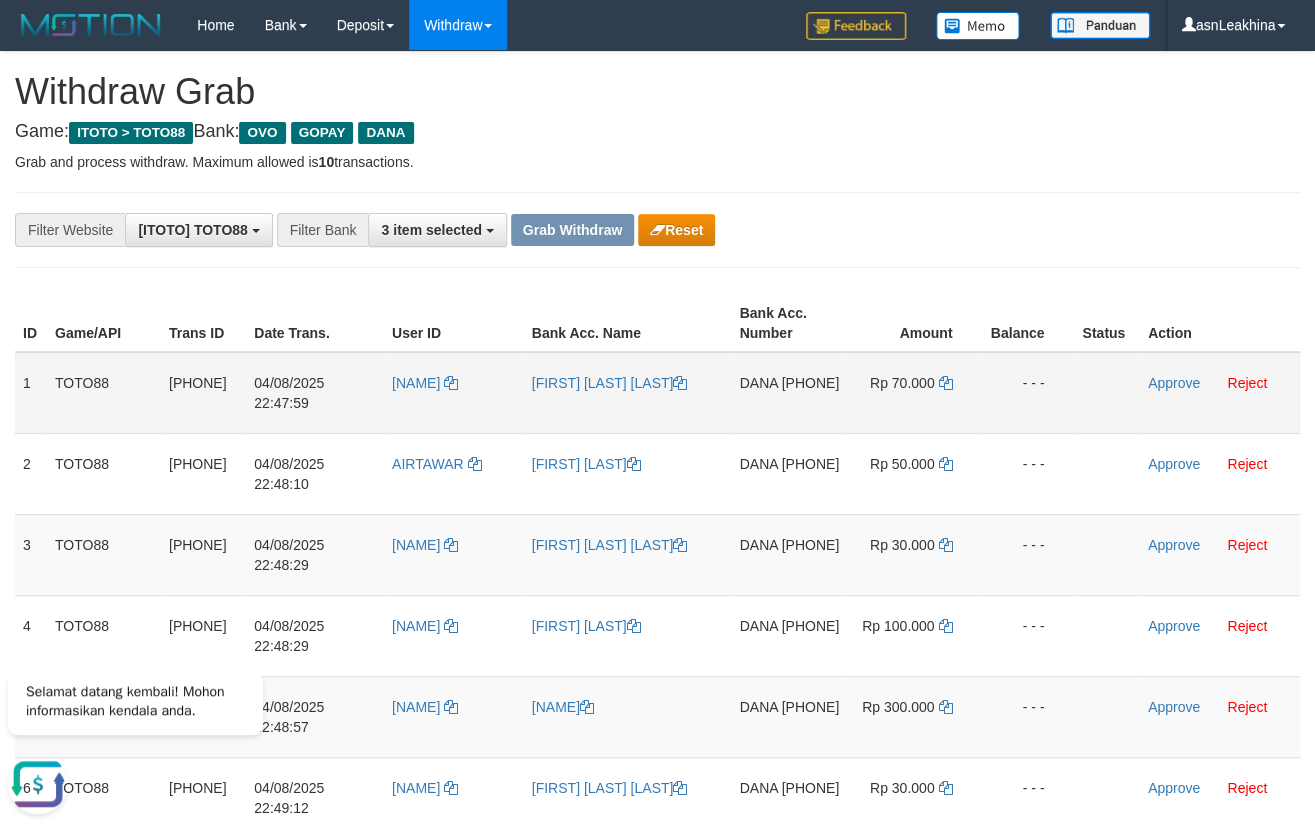 click on "[PHONE]" at bounding box center [810, 383] 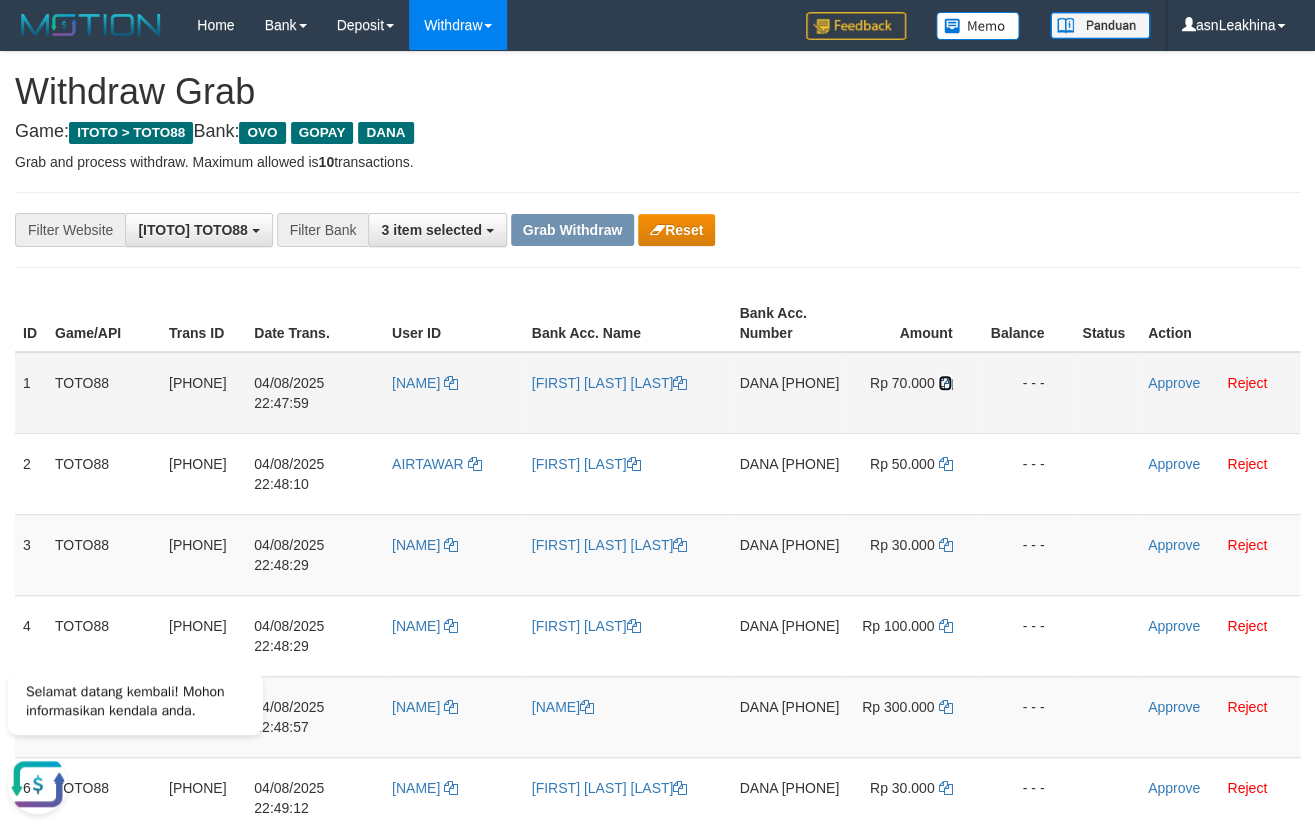 click at bounding box center [945, 383] 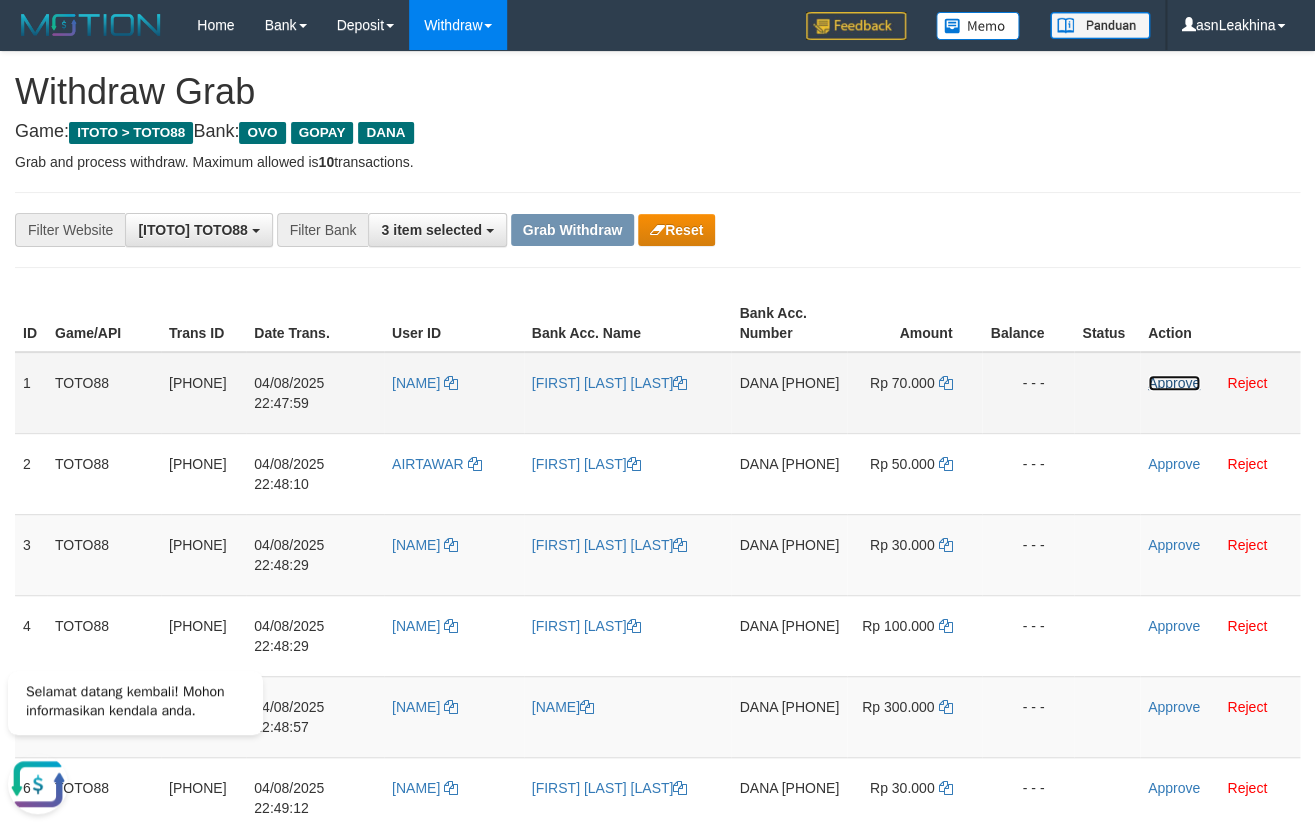 click on "Approve" at bounding box center (1174, 383) 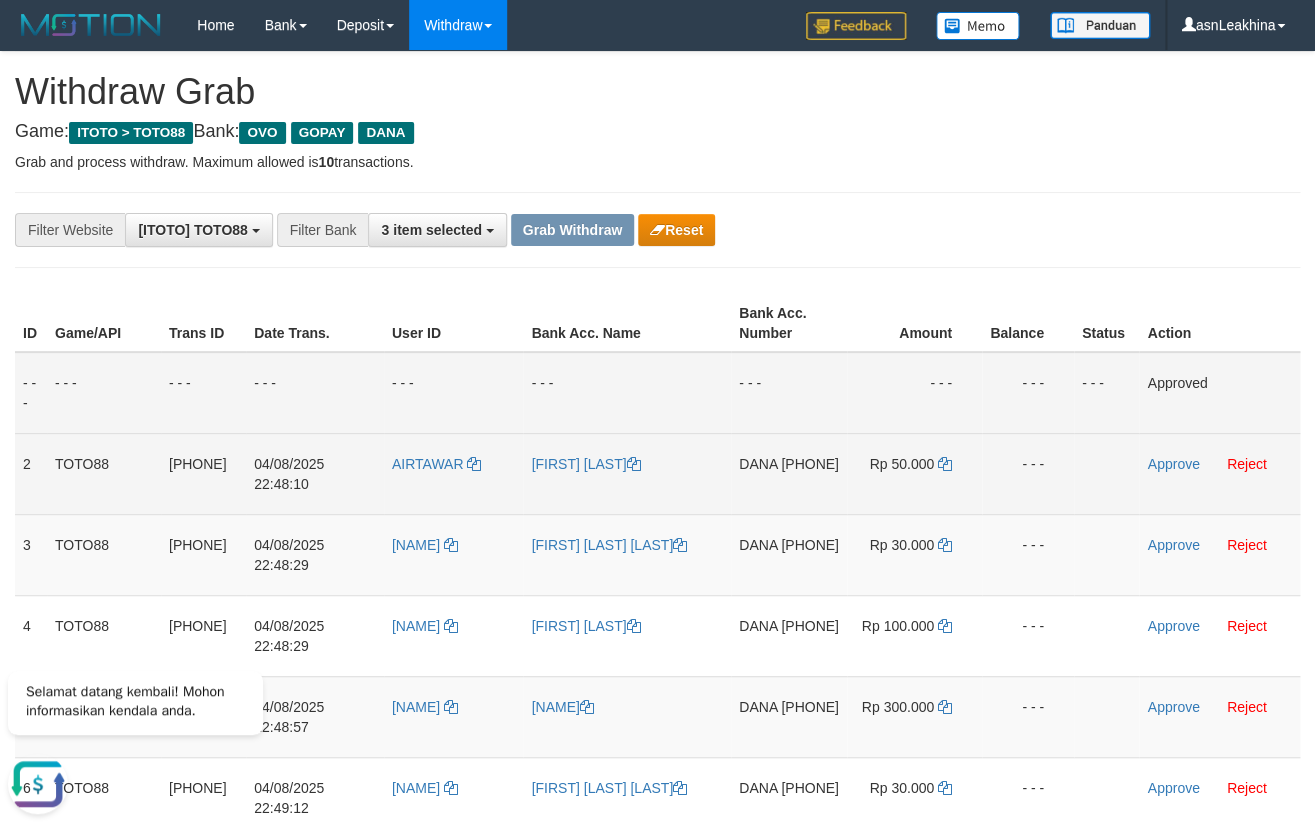 click on "[PHONE]" at bounding box center (810, 464) 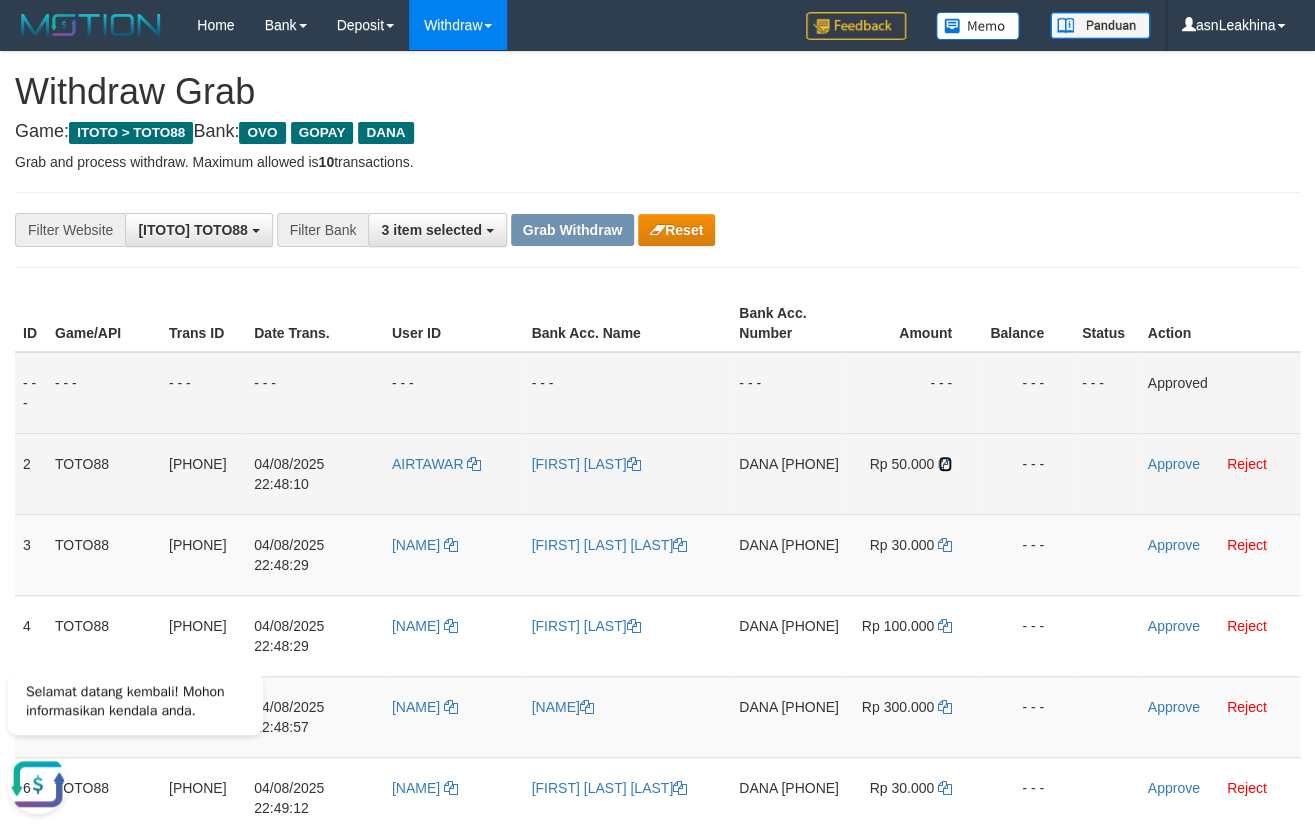 click at bounding box center (945, 464) 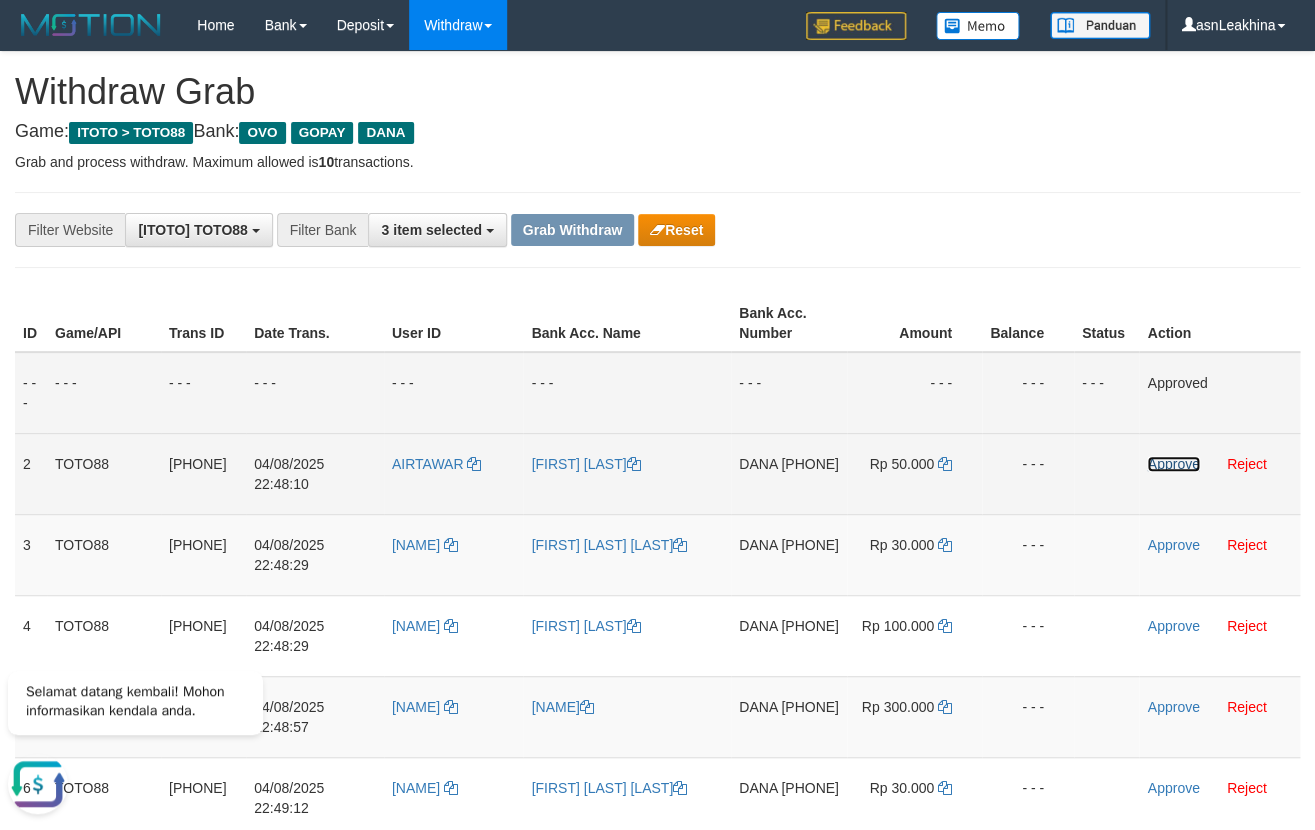 click on "Approve" at bounding box center [1173, 464] 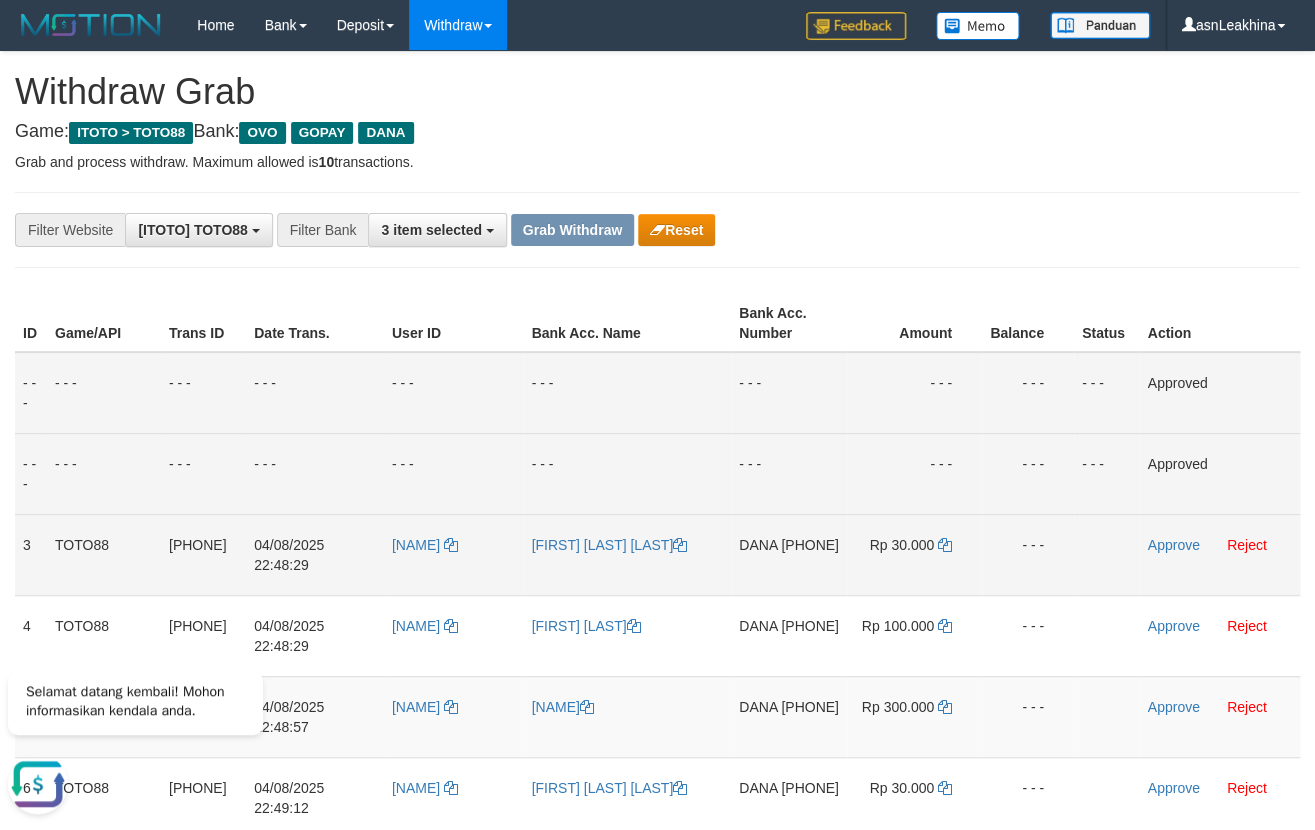 click on "[NAME]
[PHONE]" at bounding box center [789, 554] 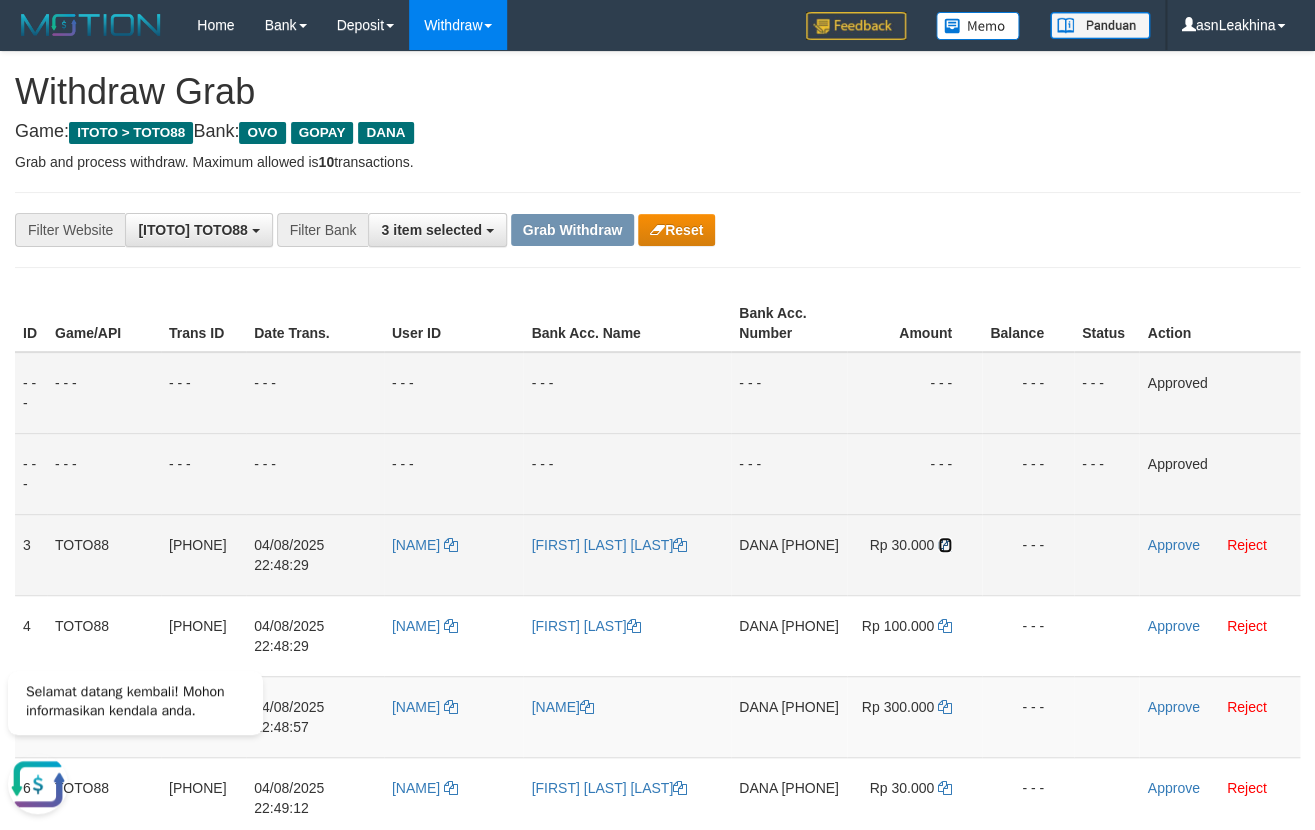 click at bounding box center (945, 545) 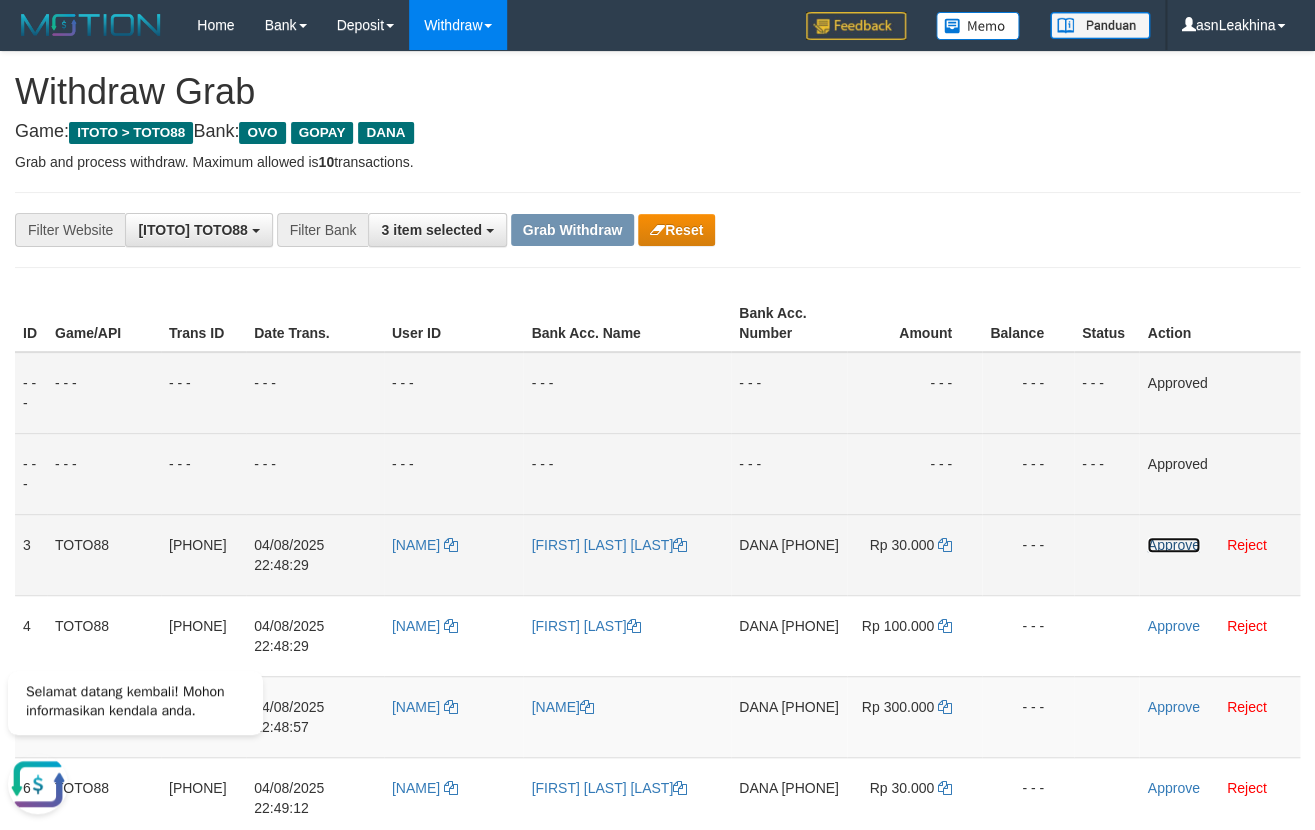 click on "Approve" at bounding box center [1173, 545] 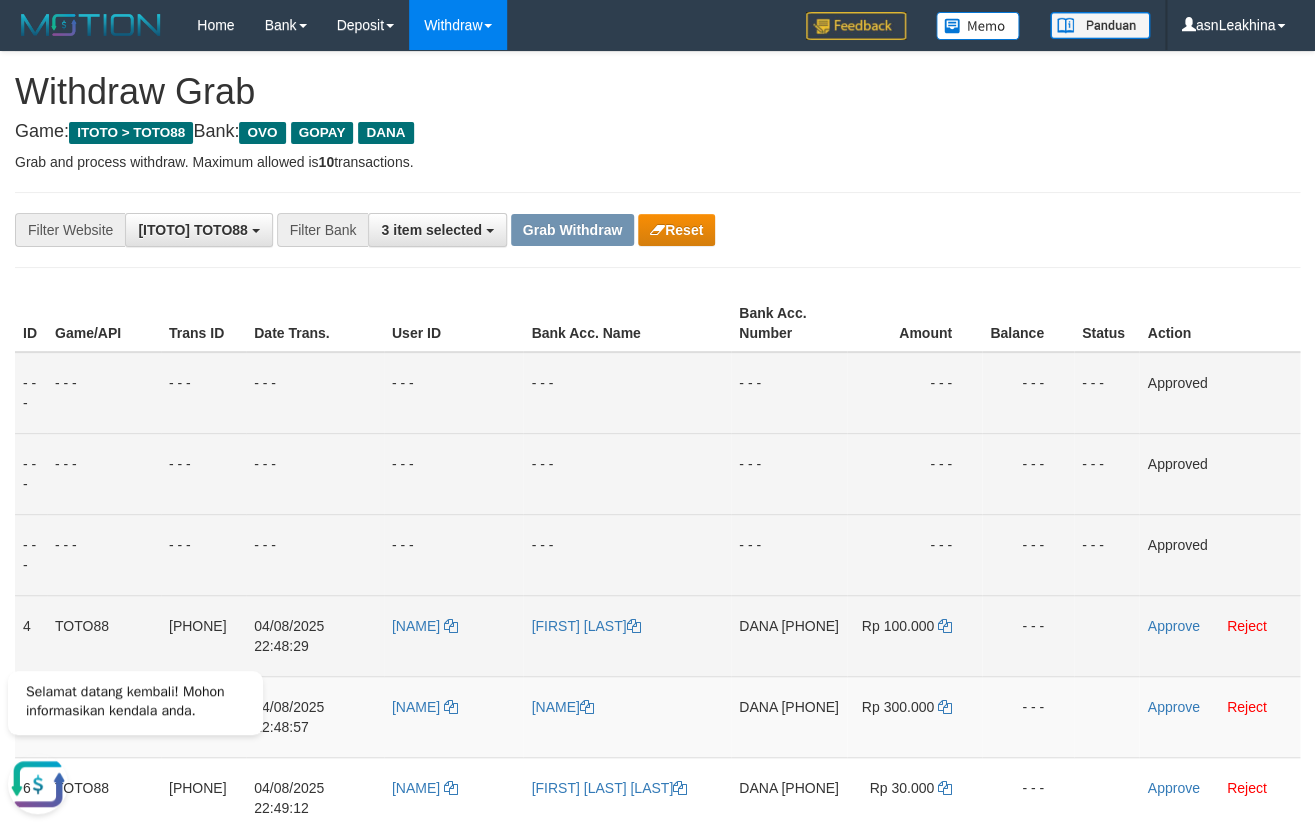 click on "[PHONE]" at bounding box center [810, 626] 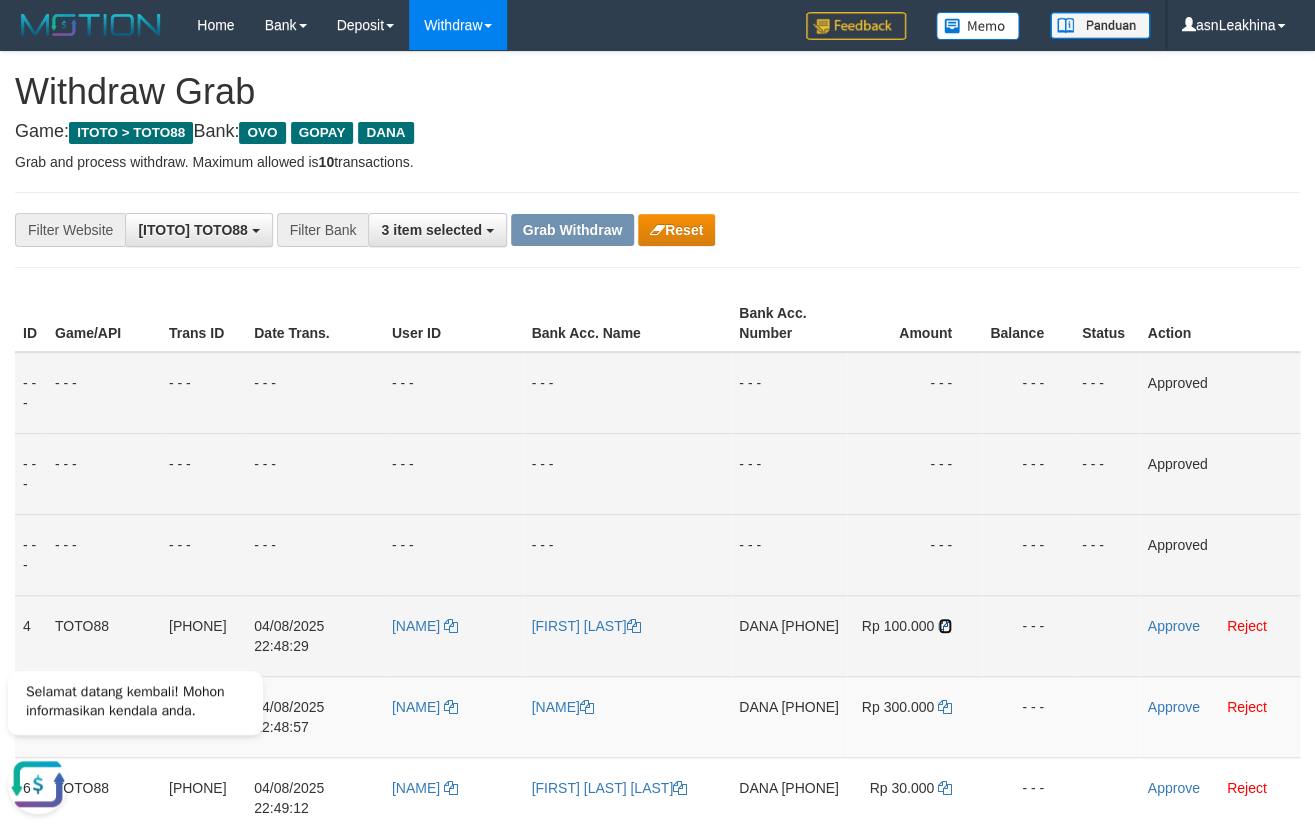 click at bounding box center (945, 626) 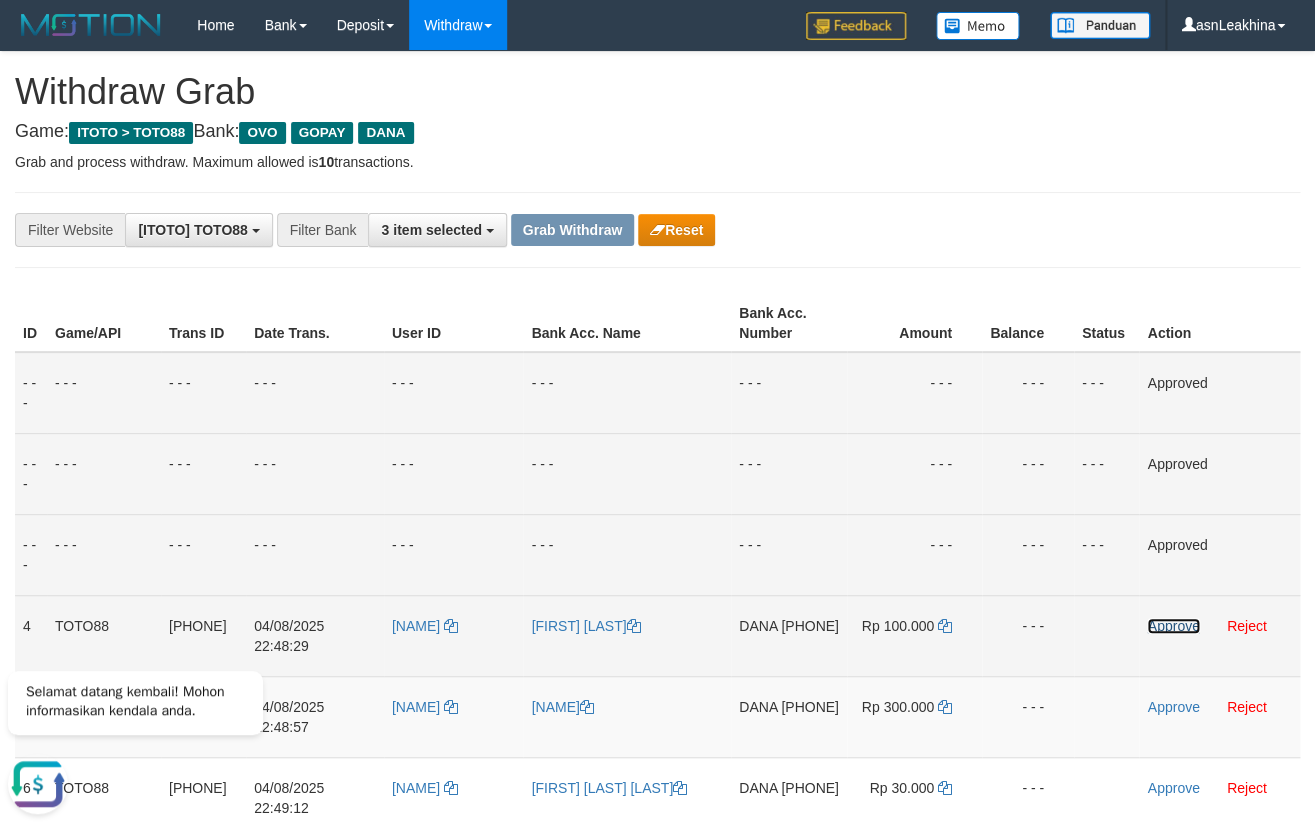 click on "Approve" at bounding box center (1173, 626) 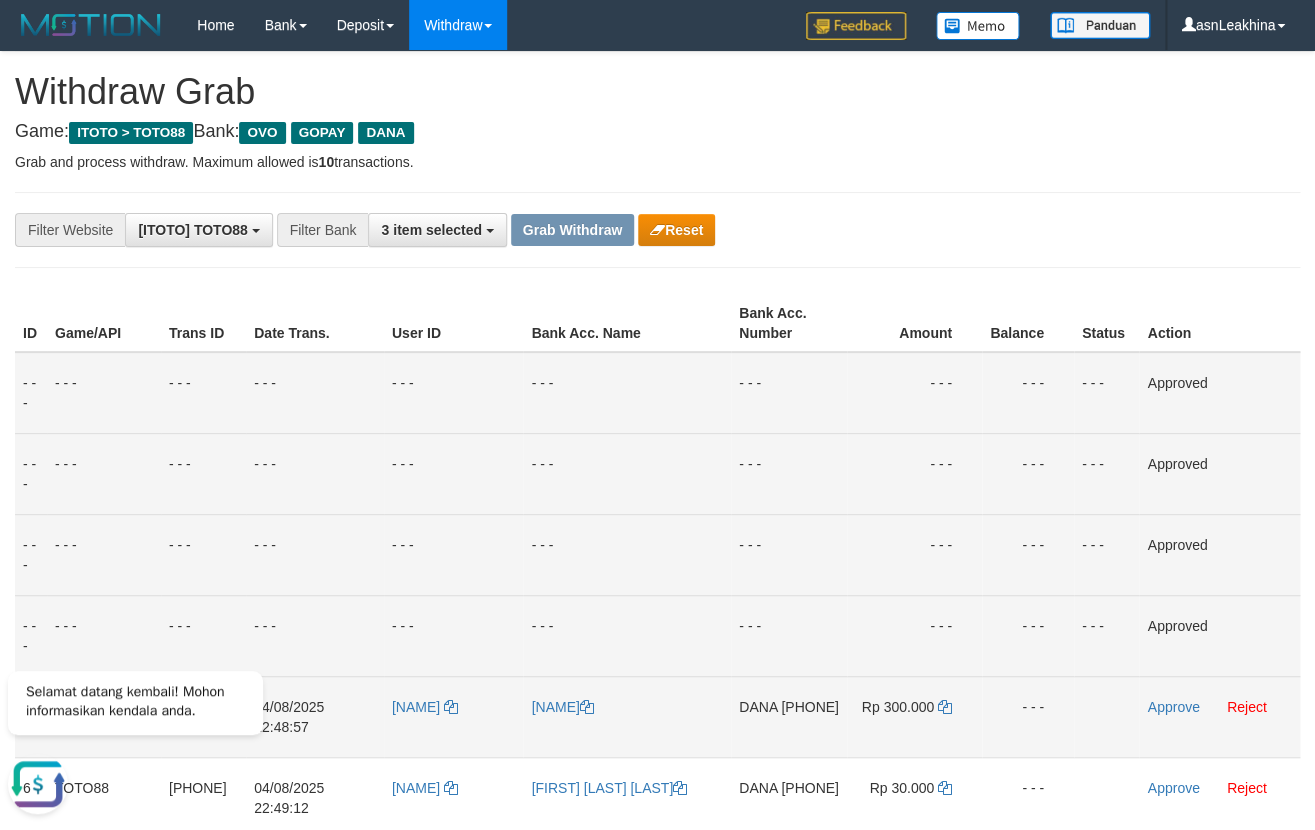 click on "[NAME]
[PHONE]" at bounding box center (789, 716) 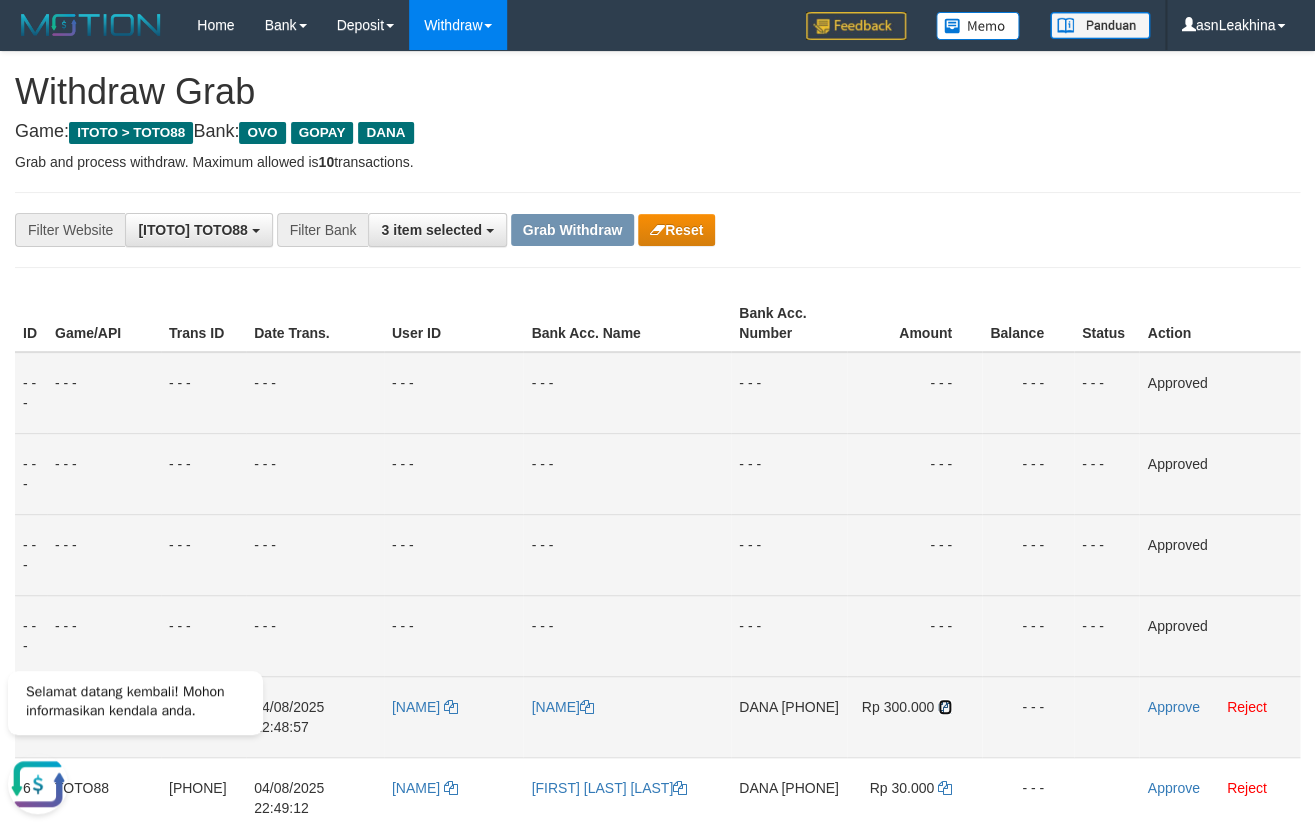 click at bounding box center (945, 707) 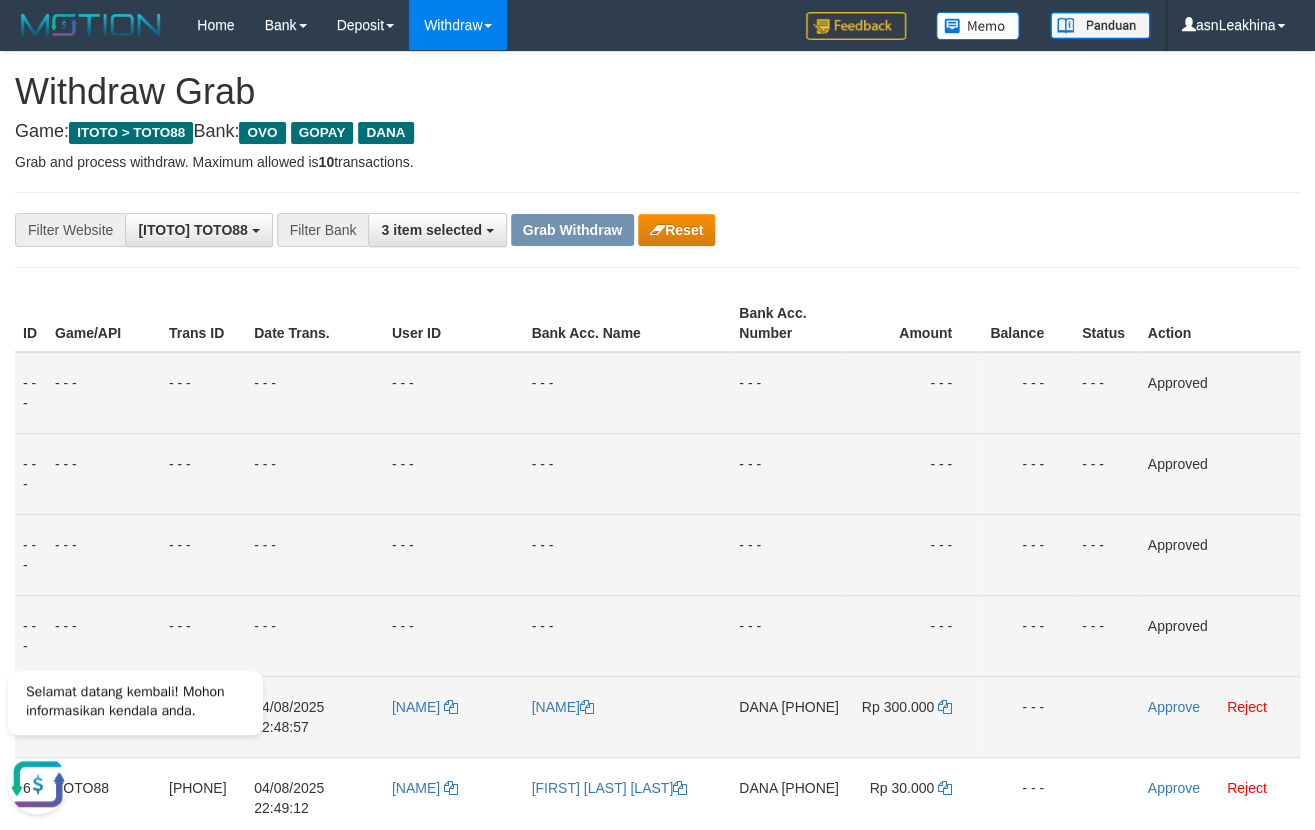 click on "Approve
Reject" at bounding box center (1219, 716) 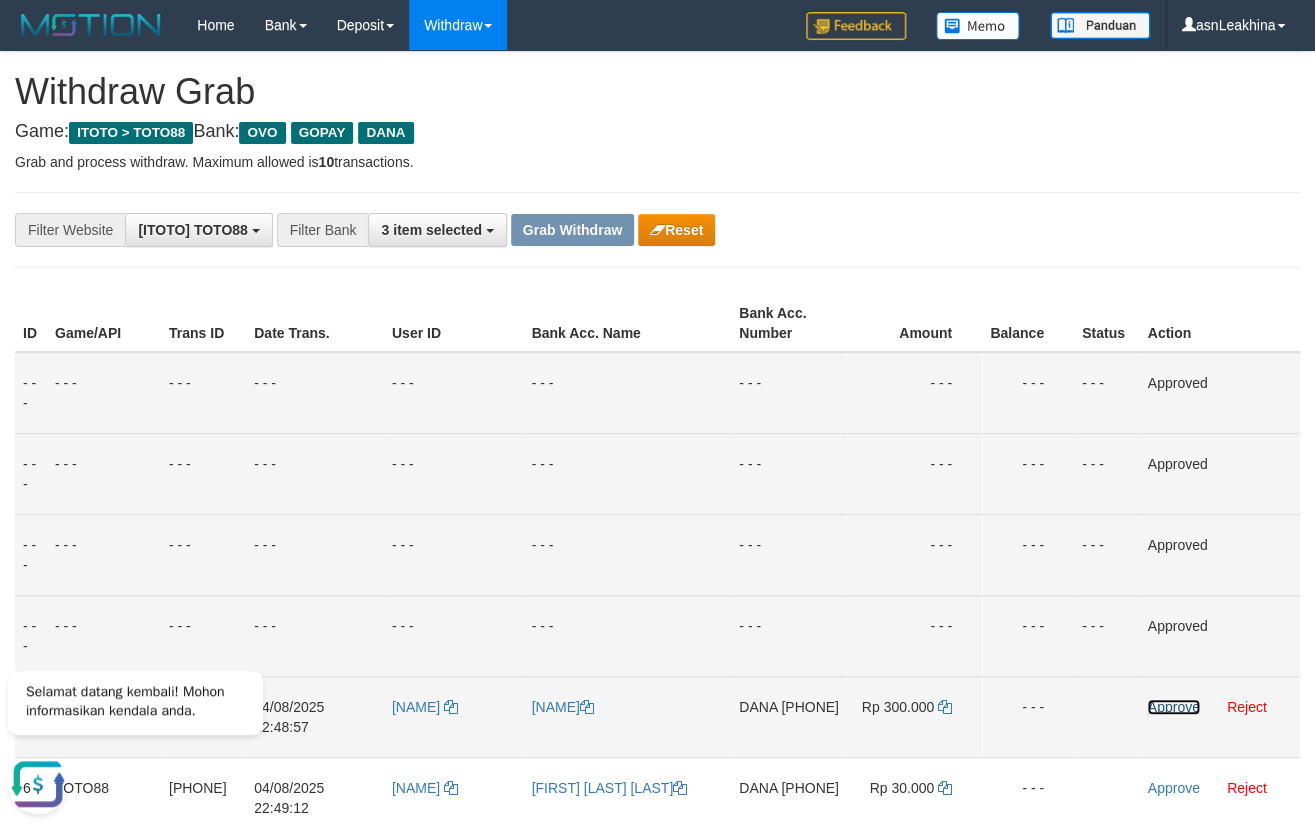 click on "Approve" at bounding box center [1173, 707] 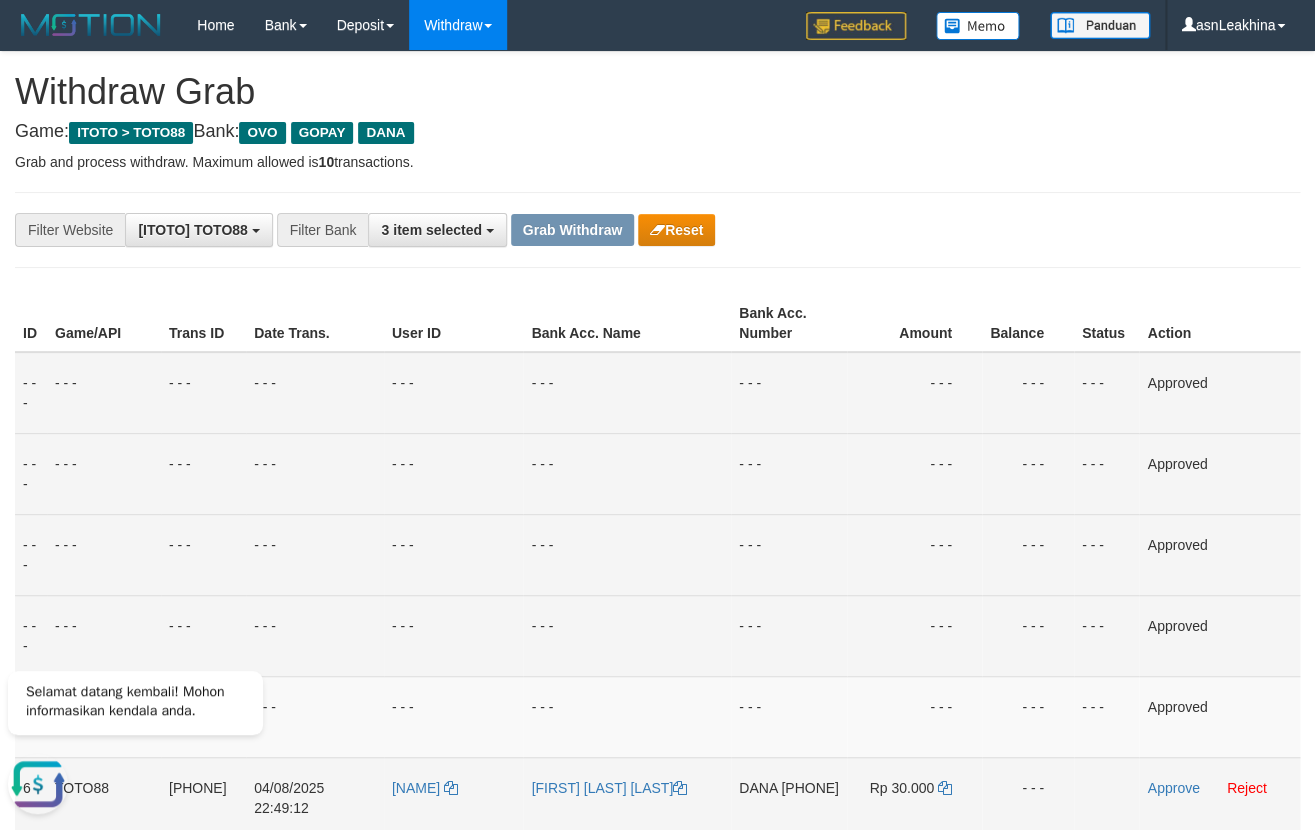 click on "[PHONE]" at bounding box center [810, 788] 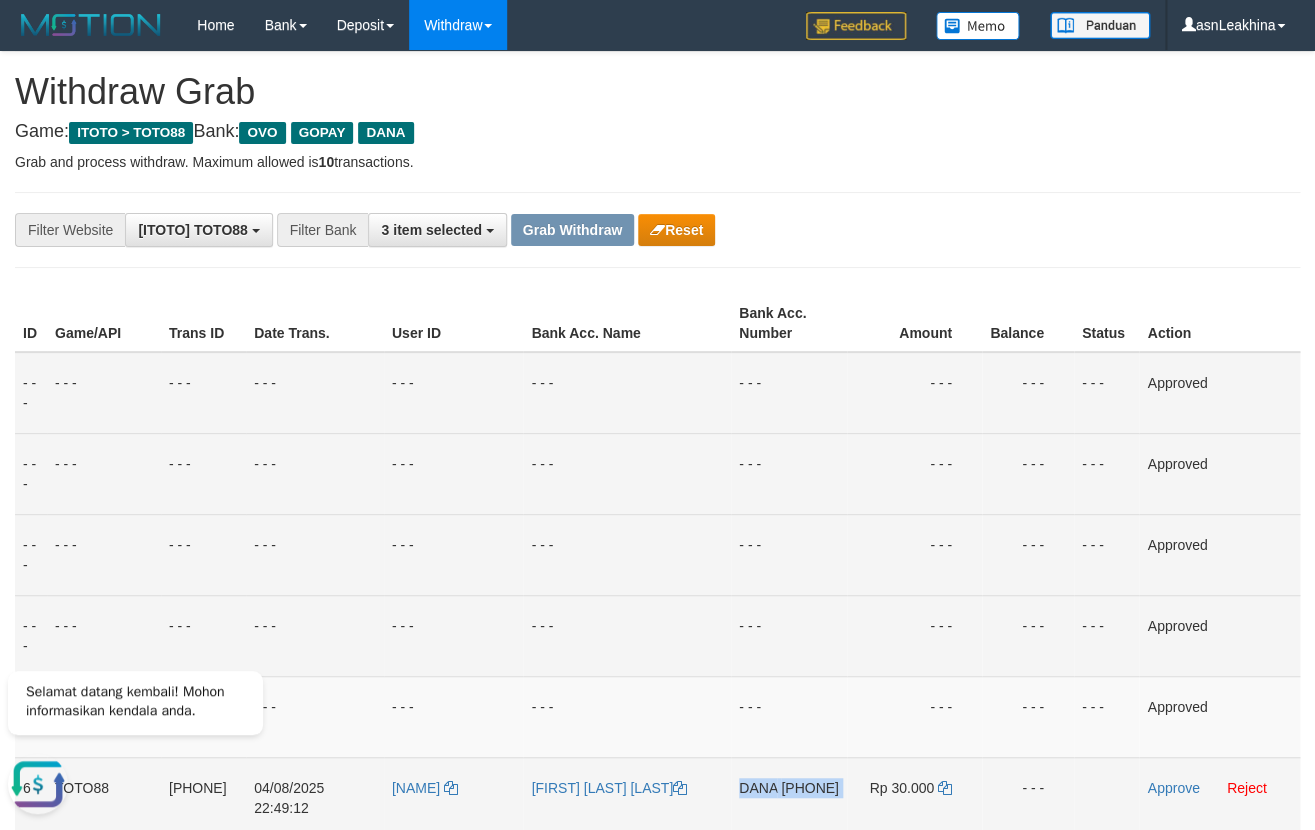 click on "[PHONE]" at bounding box center [810, 788] 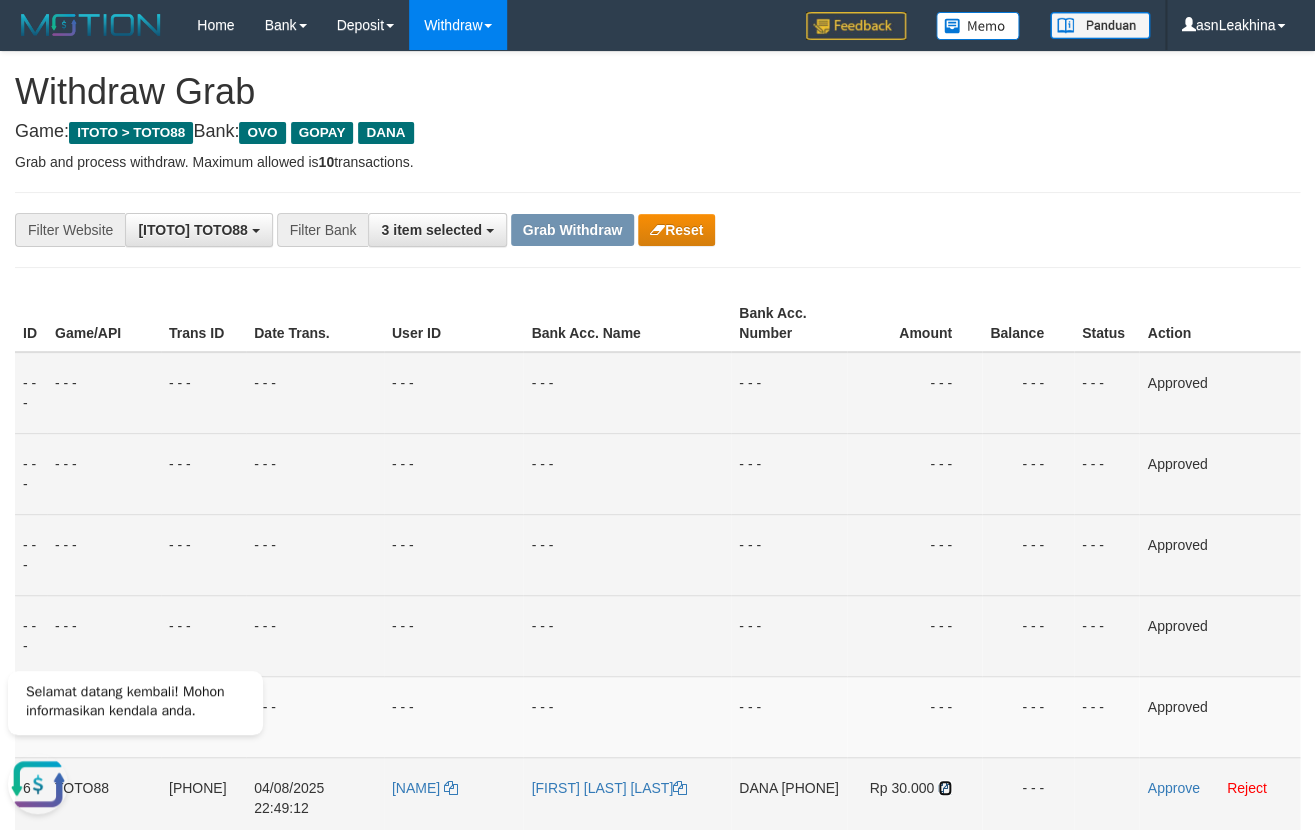 click at bounding box center [945, 788] 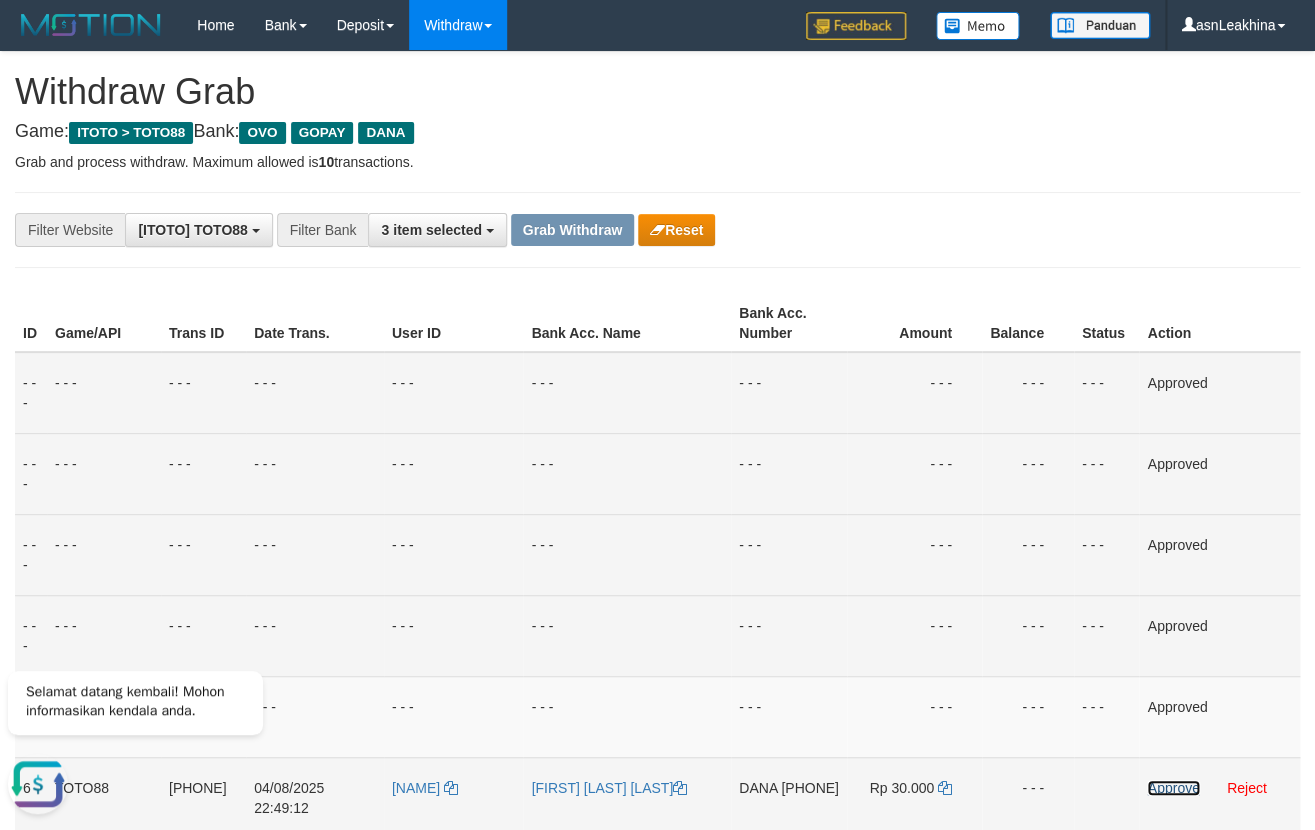click on "Approve" at bounding box center [1173, 788] 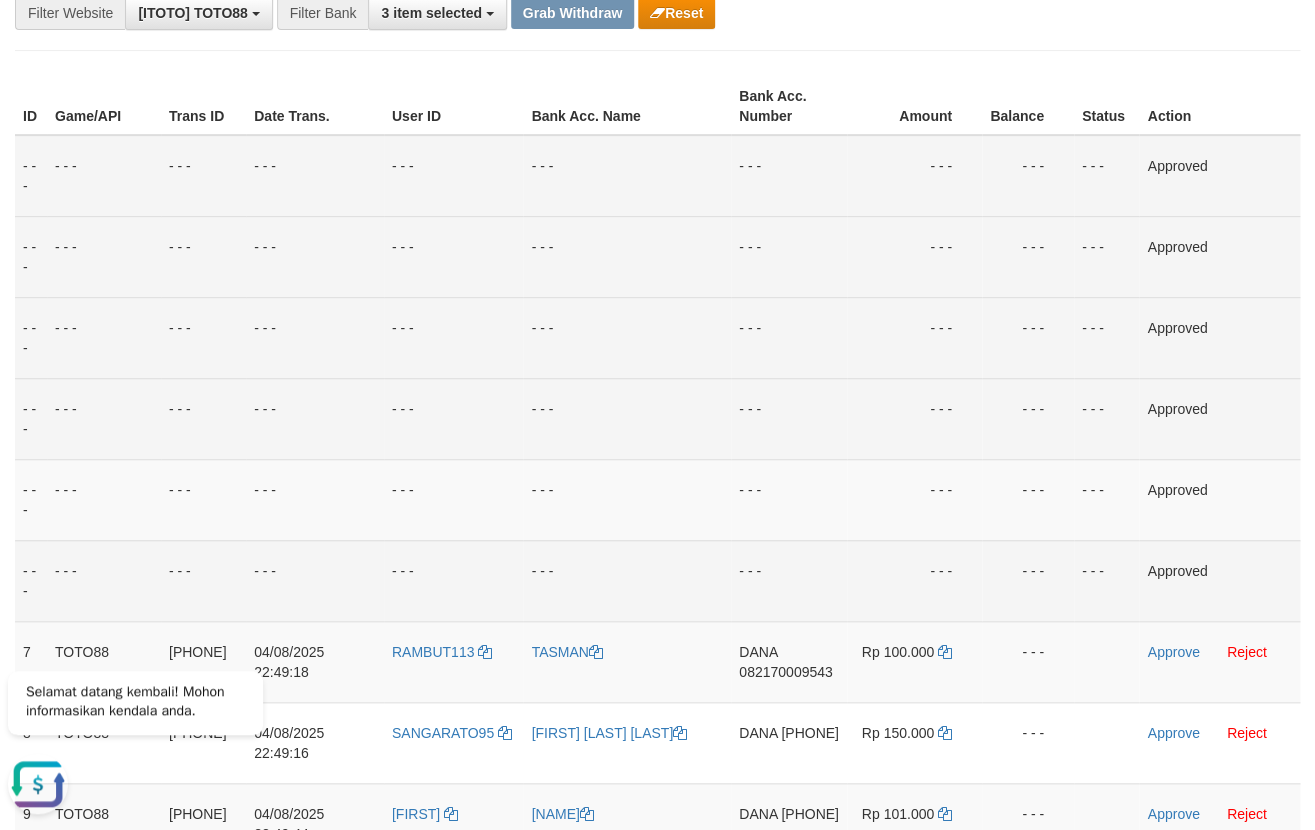 scroll, scrollTop: 220, scrollLeft: 0, axis: vertical 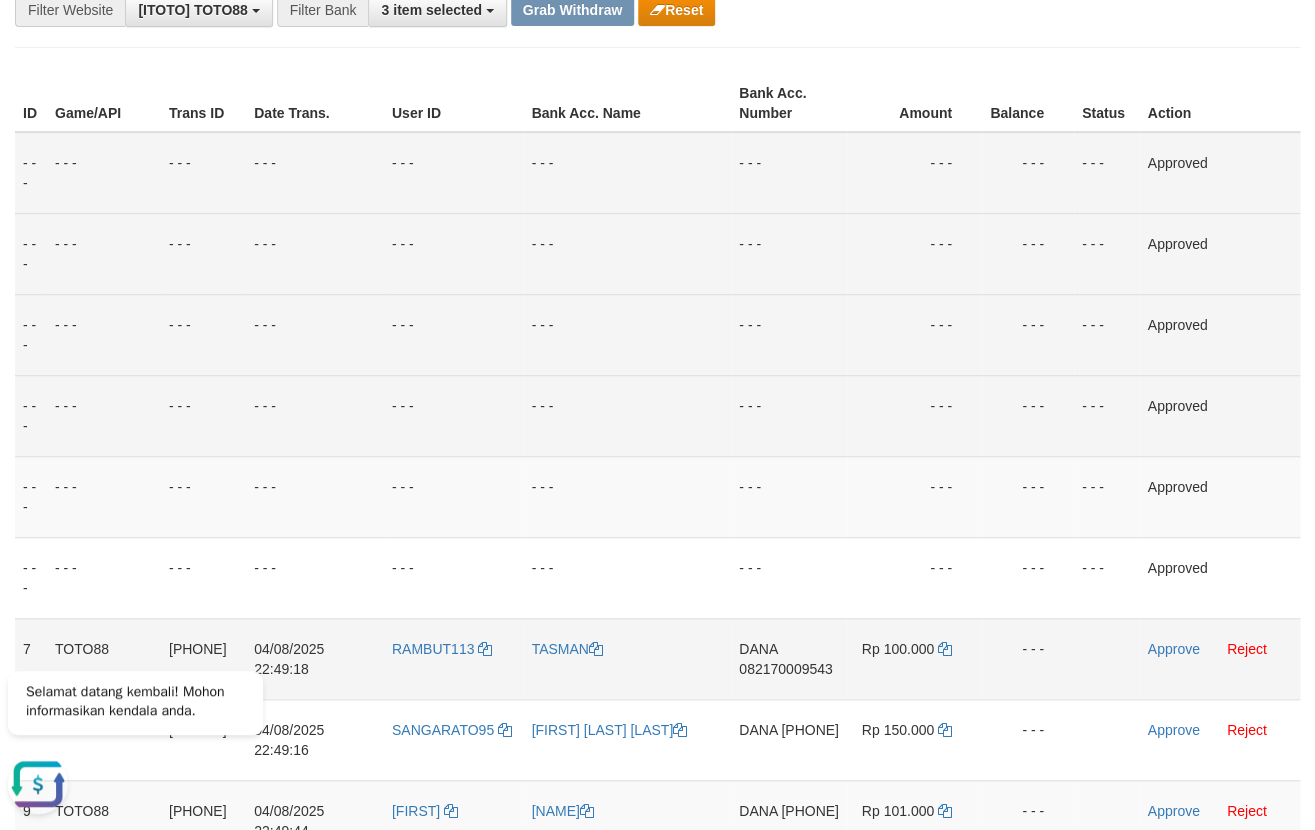 click on "[NAME]
[PHONE]" at bounding box center (789, 658) 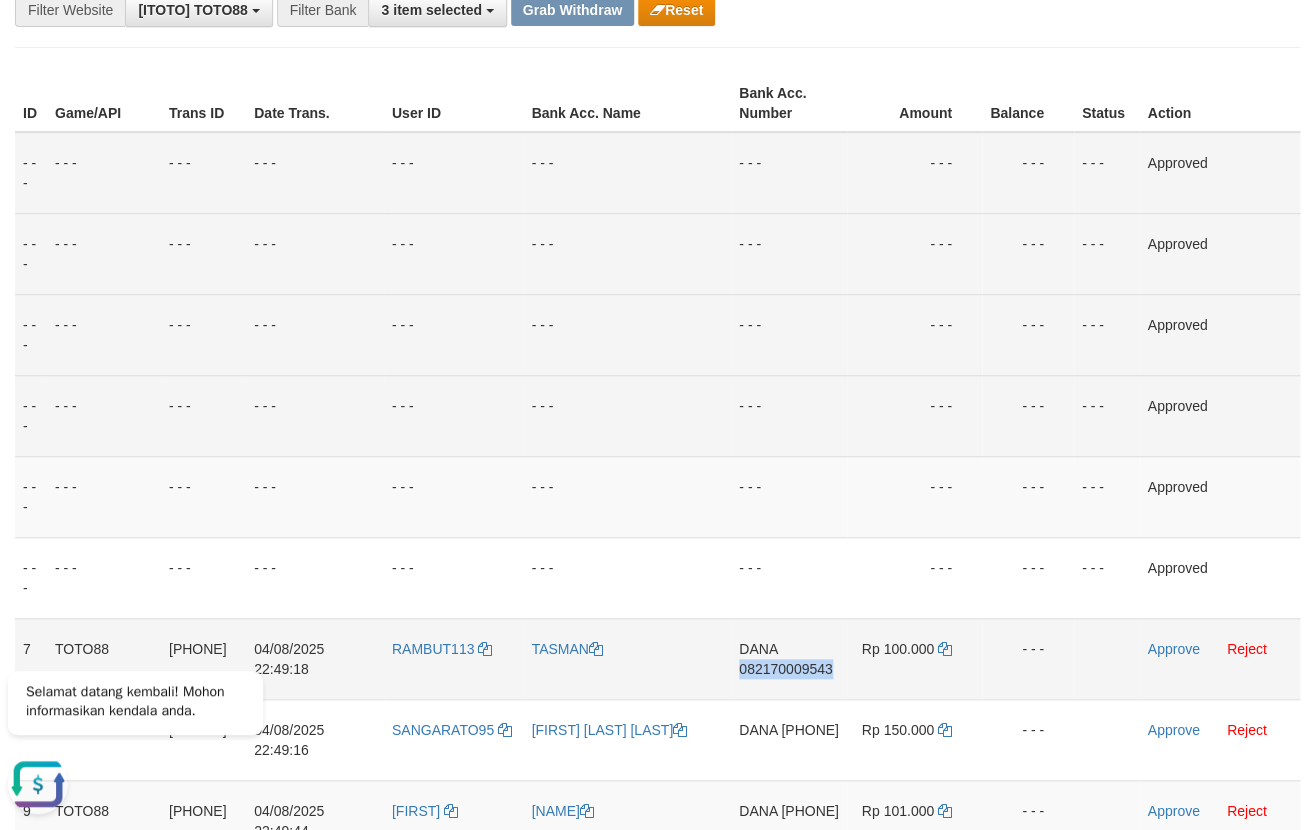 click on "082170009543" at bounding box center (785, 669) 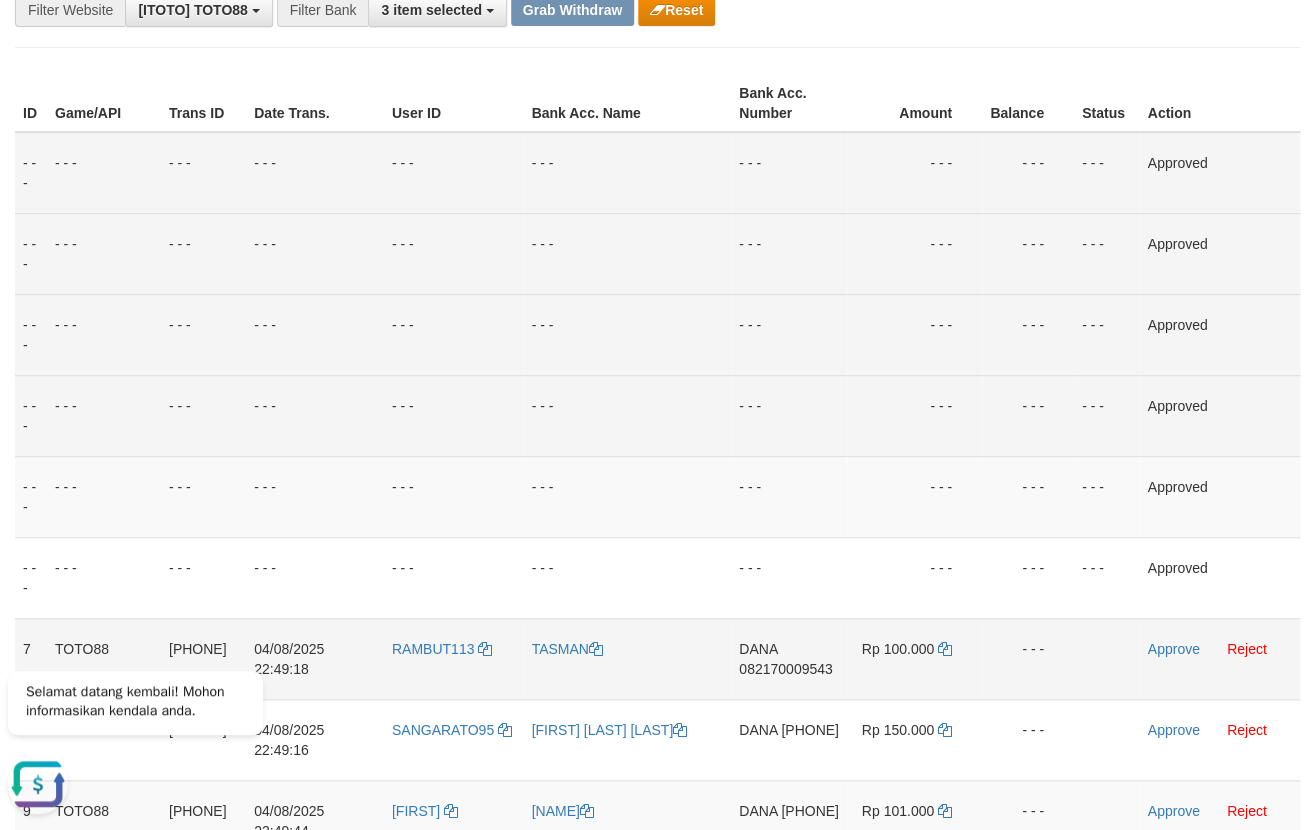 click on "Rp 100.000" at bounding box center (914, 658) 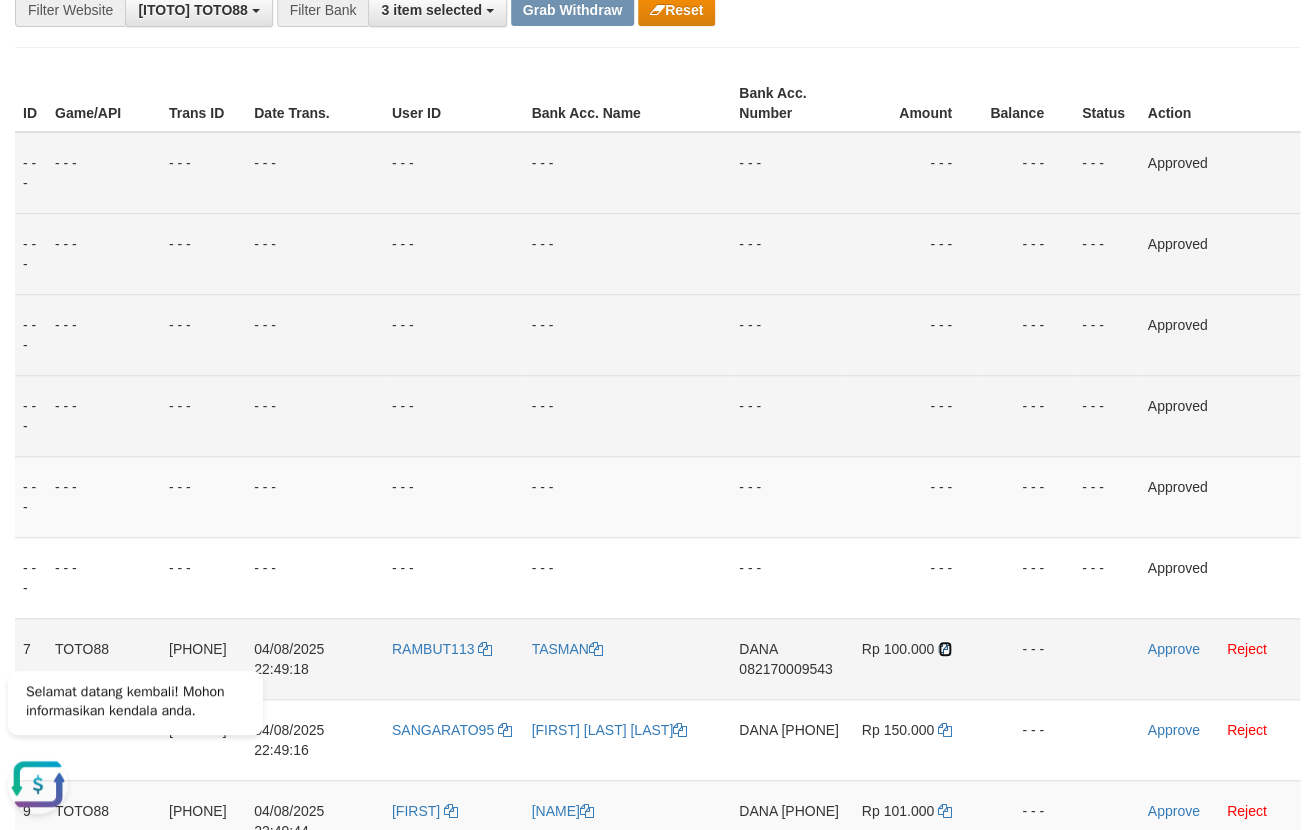 click at bounding box center (945, 649) 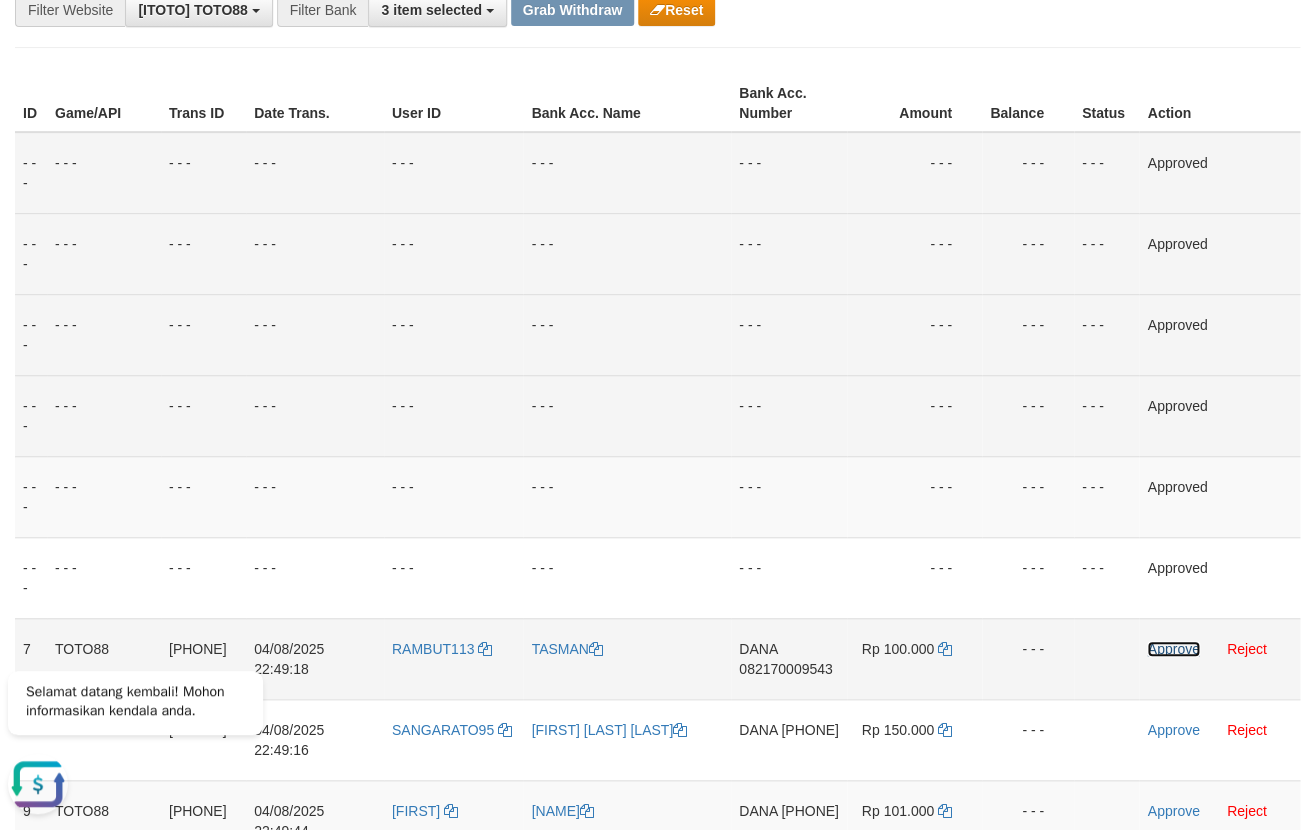 click on "Approve" at bounding box center (1173, 649) 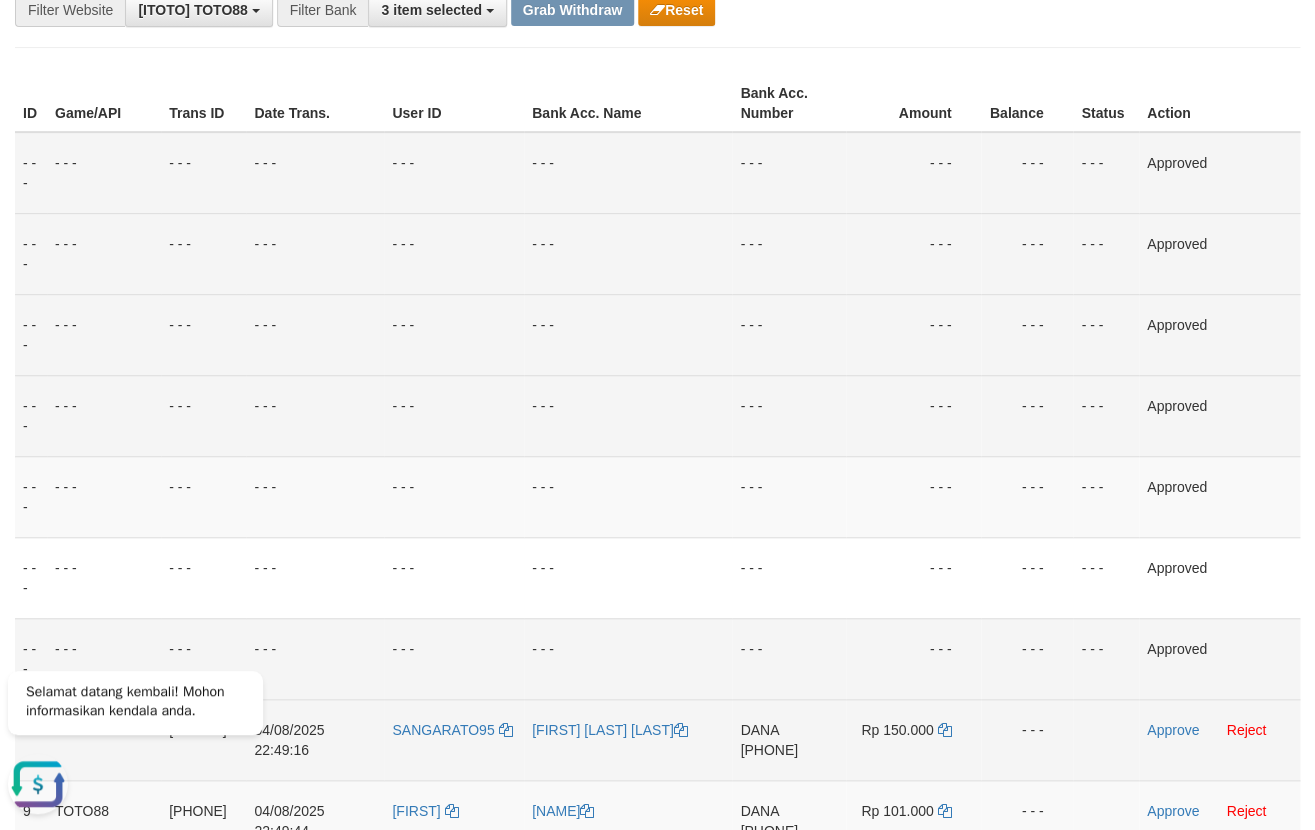click on "[NAME]
[PHONE]" at bounding box center (789, 739) 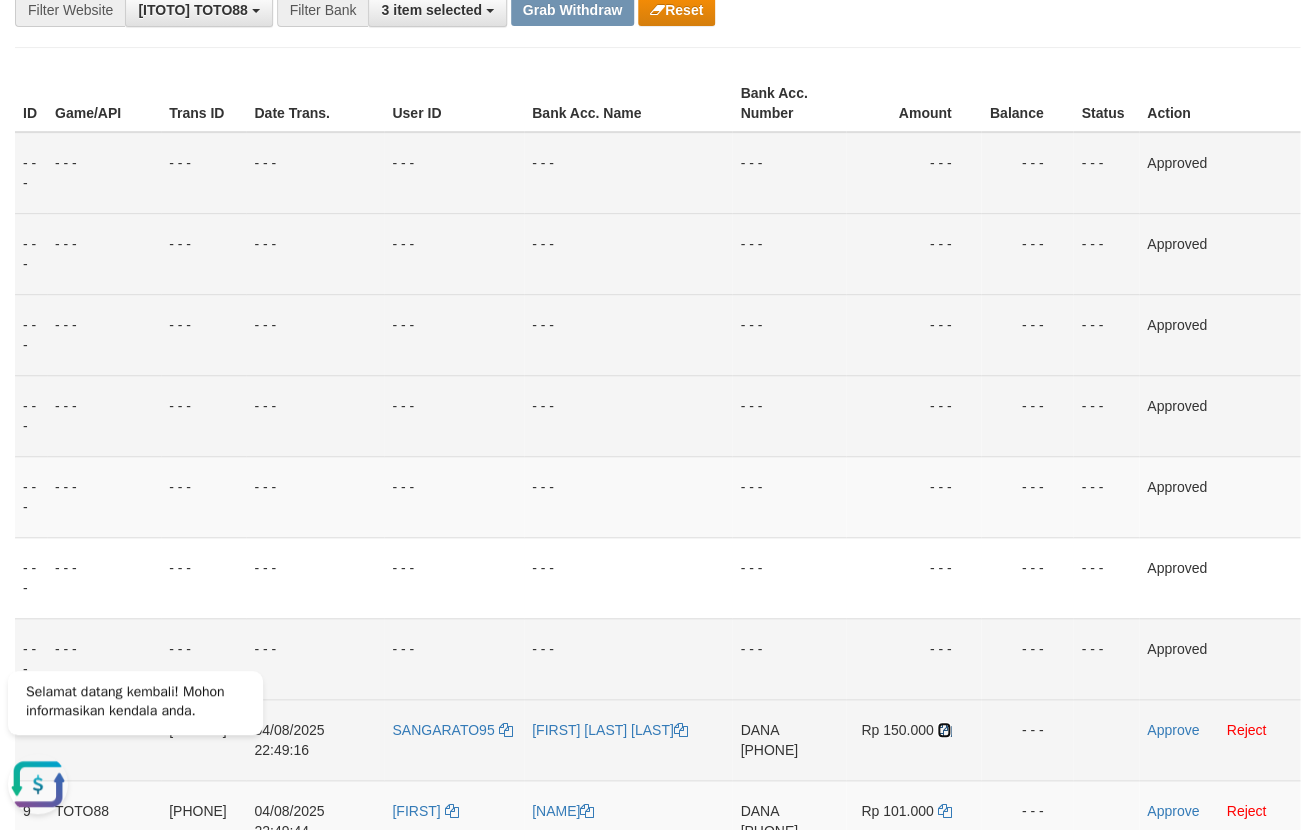 click at bounding box center [944, 730] 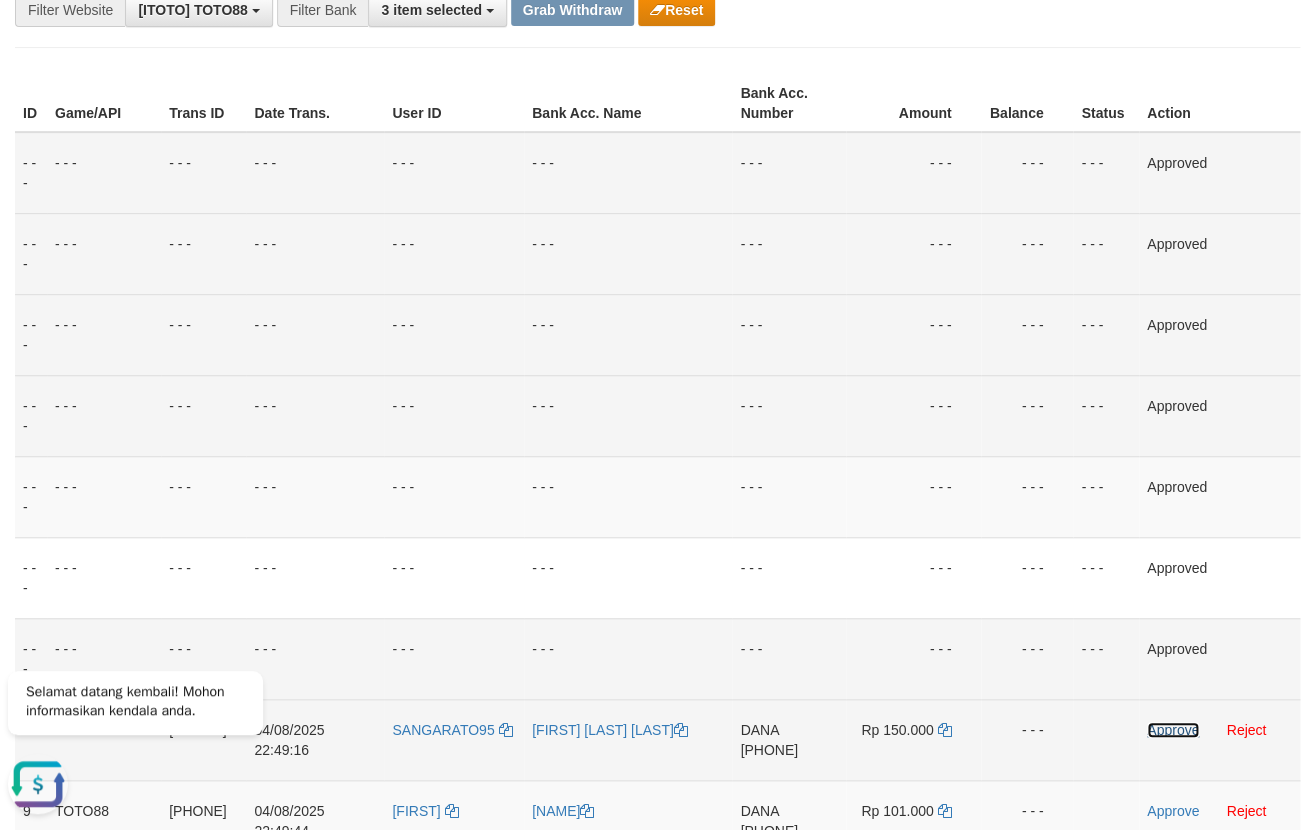click on "Approve" at bounding box center [1173, 730] 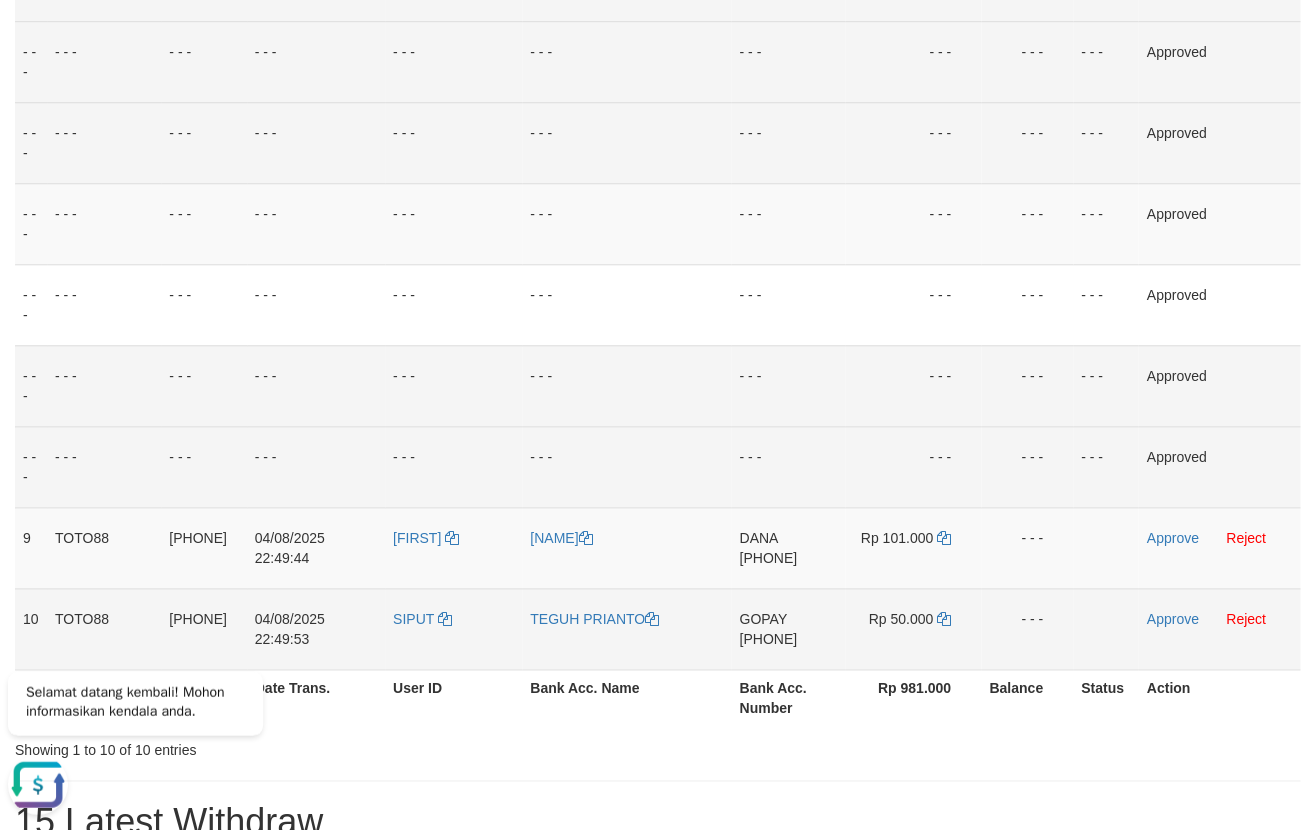 scroll, scrollTop: 550, scrollLeft: 0, axis: vertical 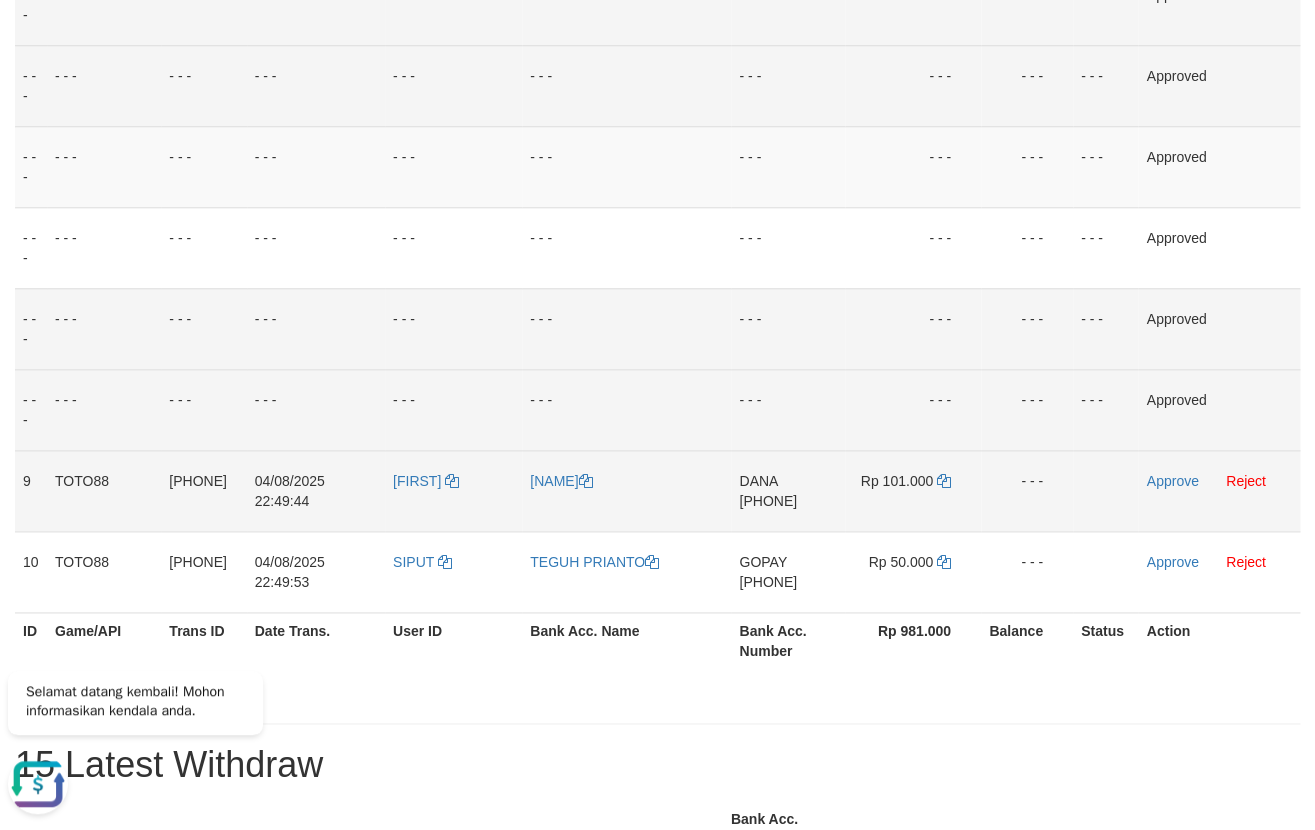 click on "[PHONE]" at bounding box center (768, 501) 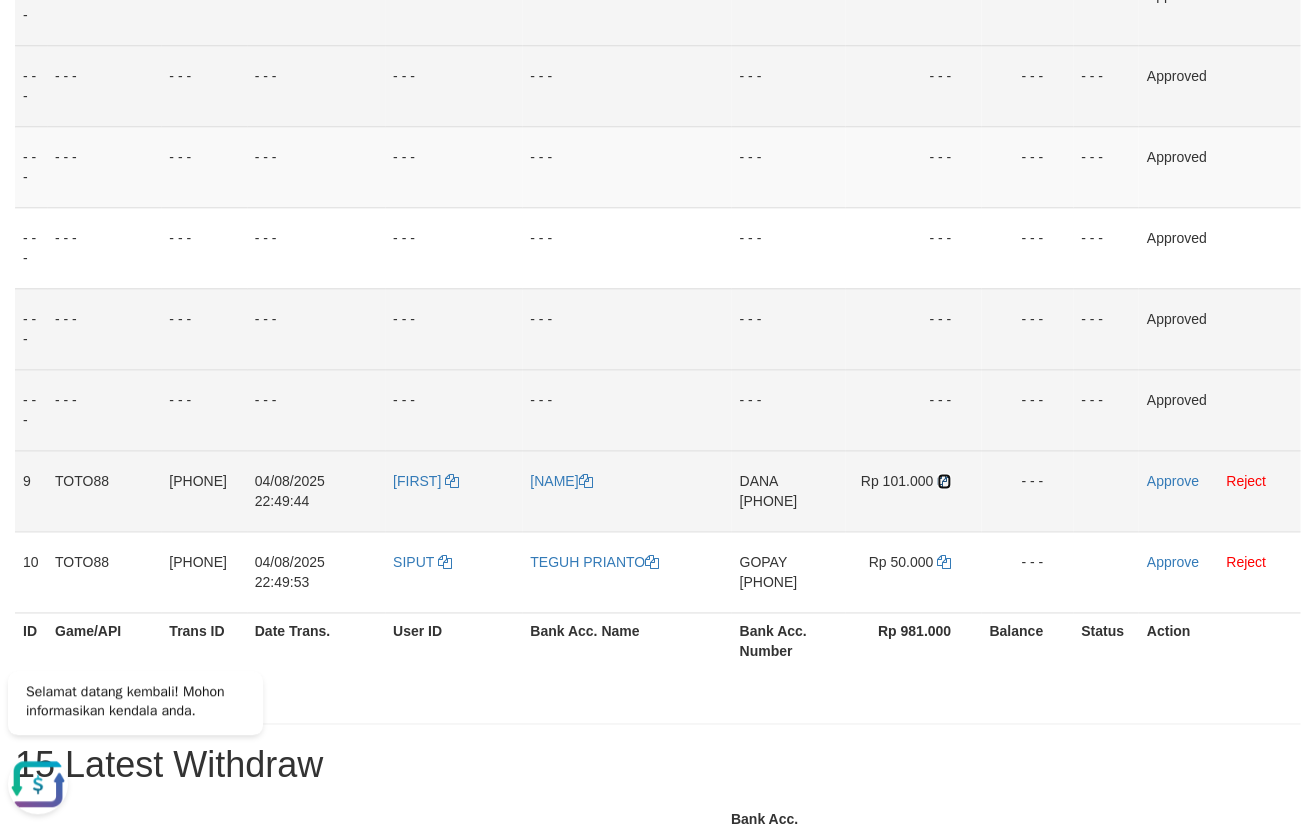click at bounding box center (944, 481) 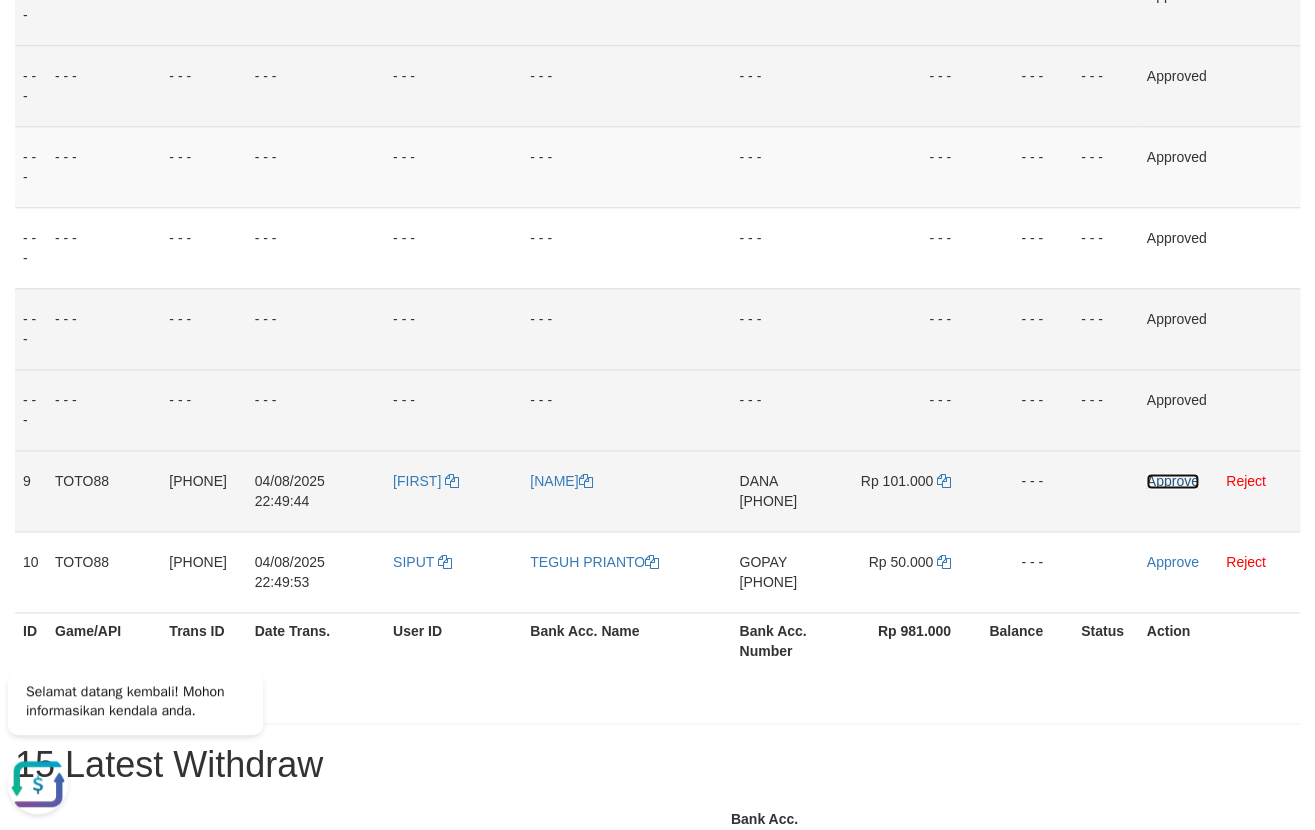 click on "Approve" at bounding box center (1172, 481) 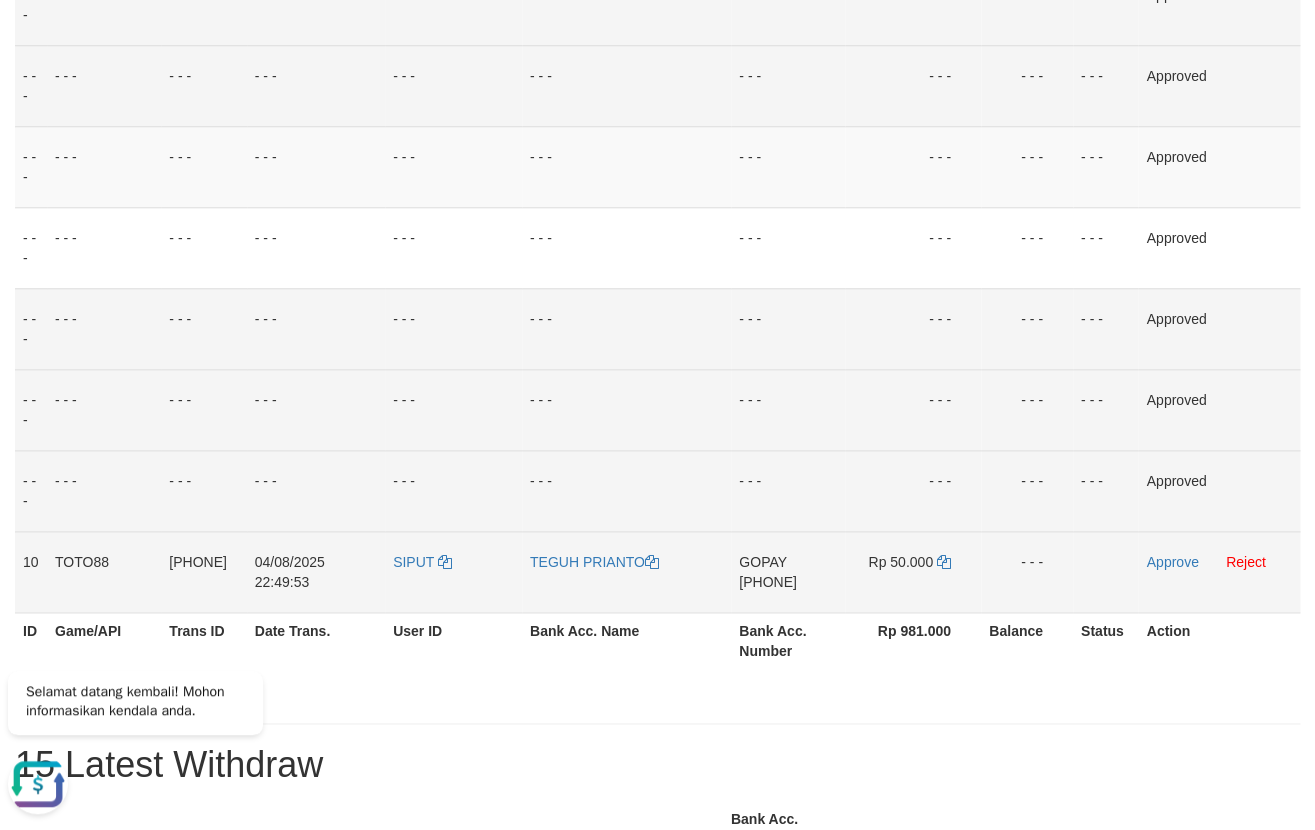 click on "[PHONE]" at bounding box center (768, 582) 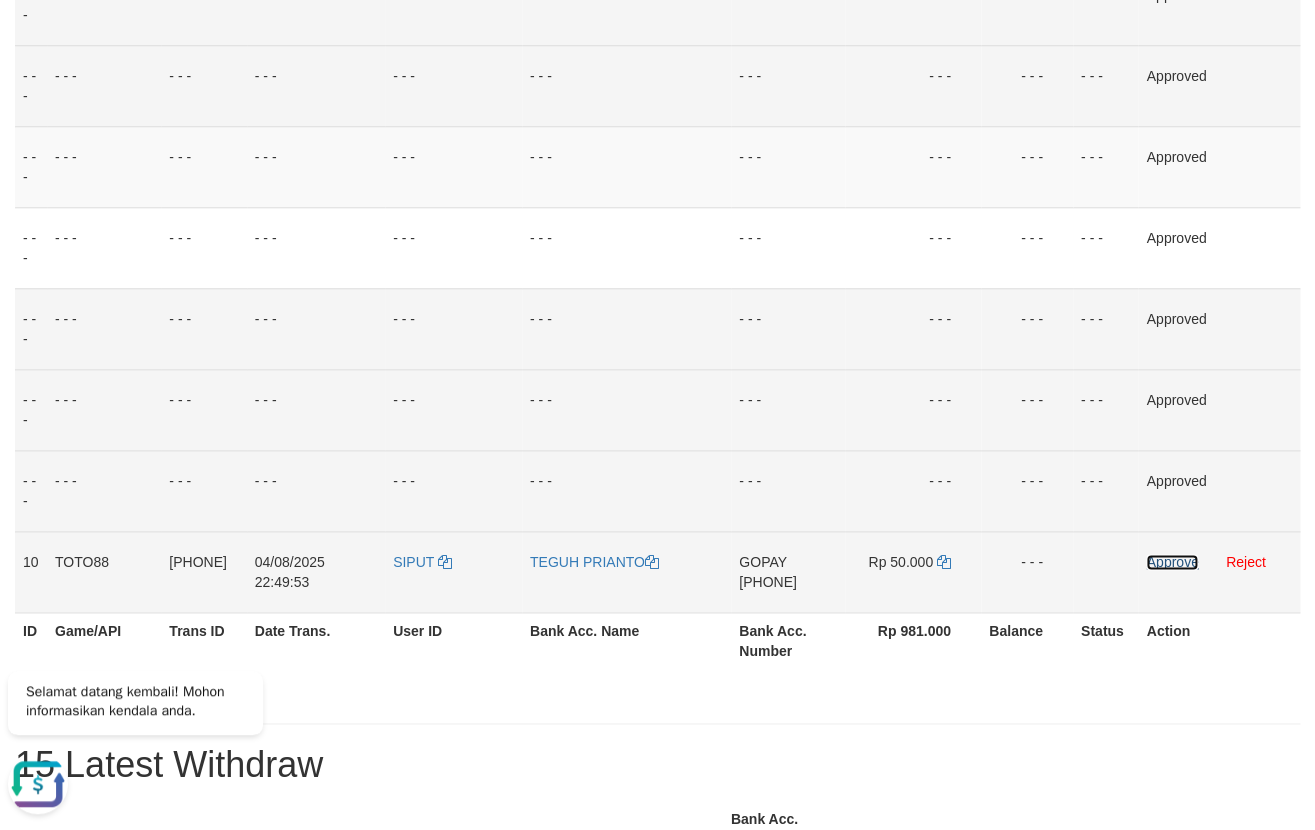 click on "Approve" at bounding box center (1172, 562) 